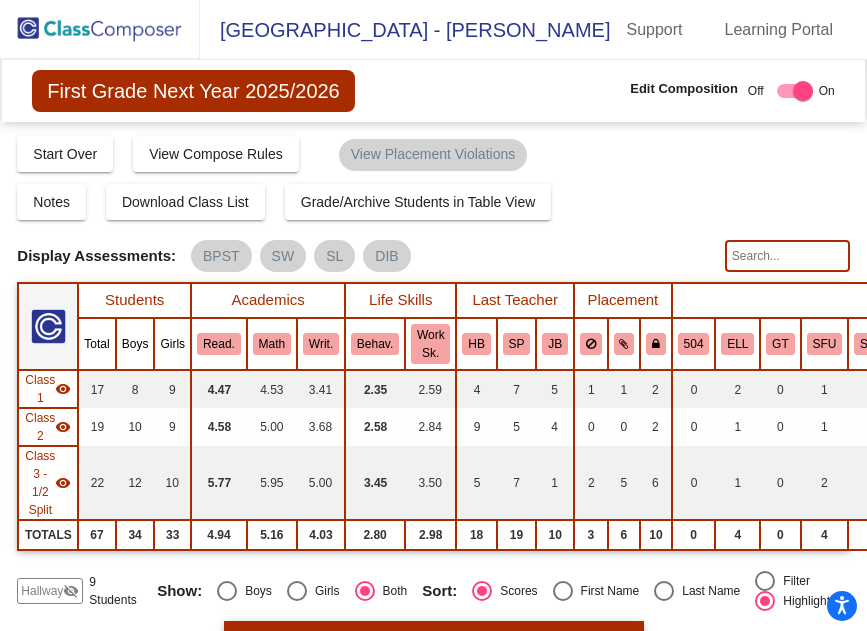 scroll, scrollTop: 1, scrollLeft: 0, axis: vertical 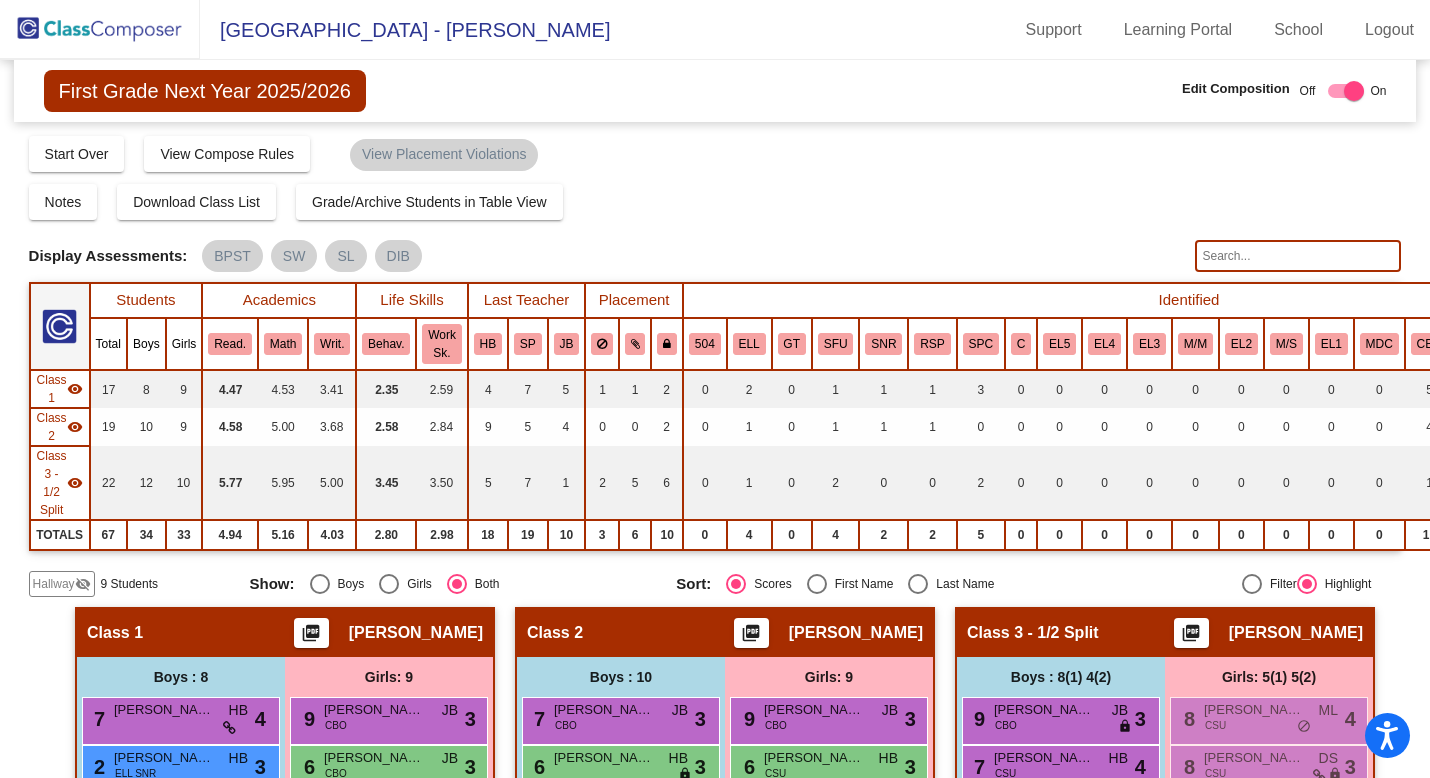 click on "[GEOGRAPHIC_DATA] - [PERSON_NAME]" 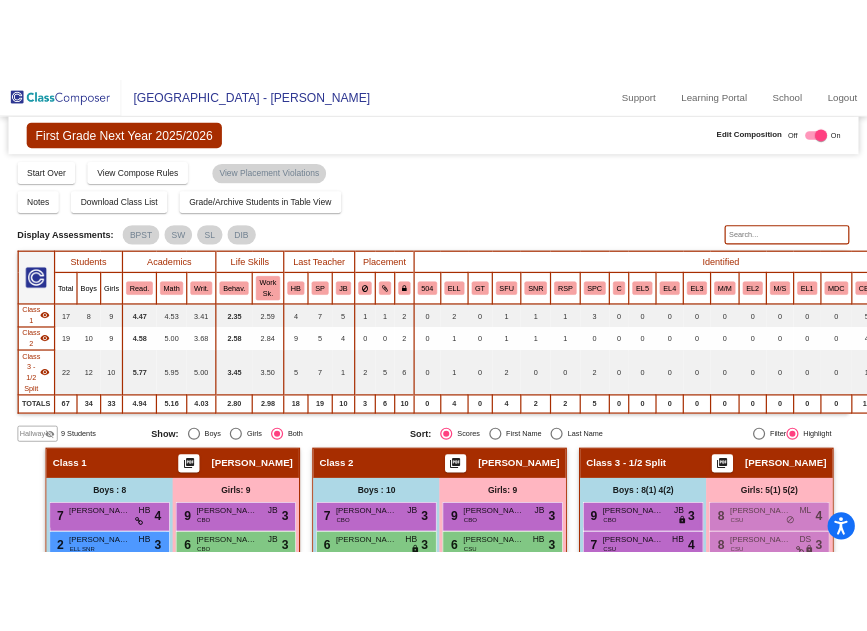 scroll, scrollTop: 0, scrollLeft: 0, axis: both 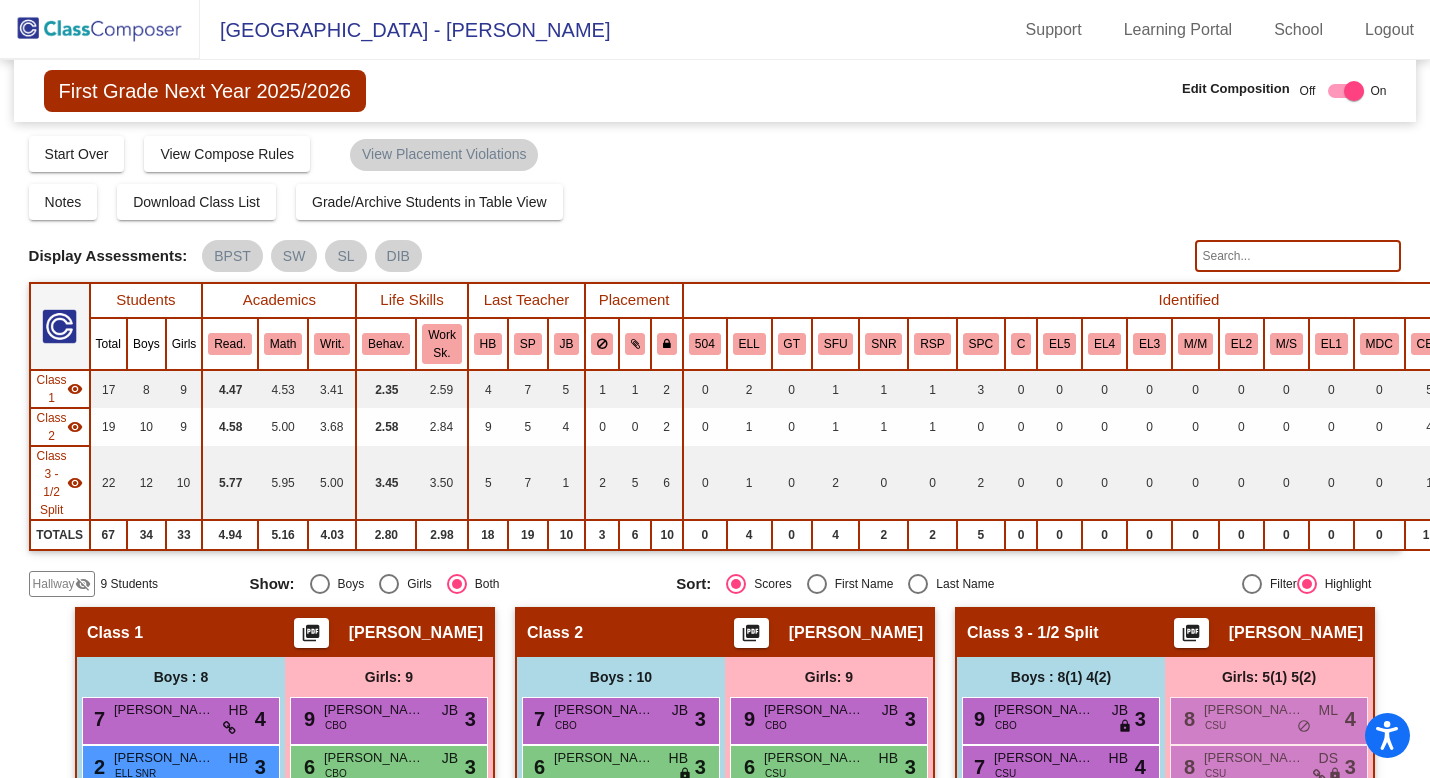 click 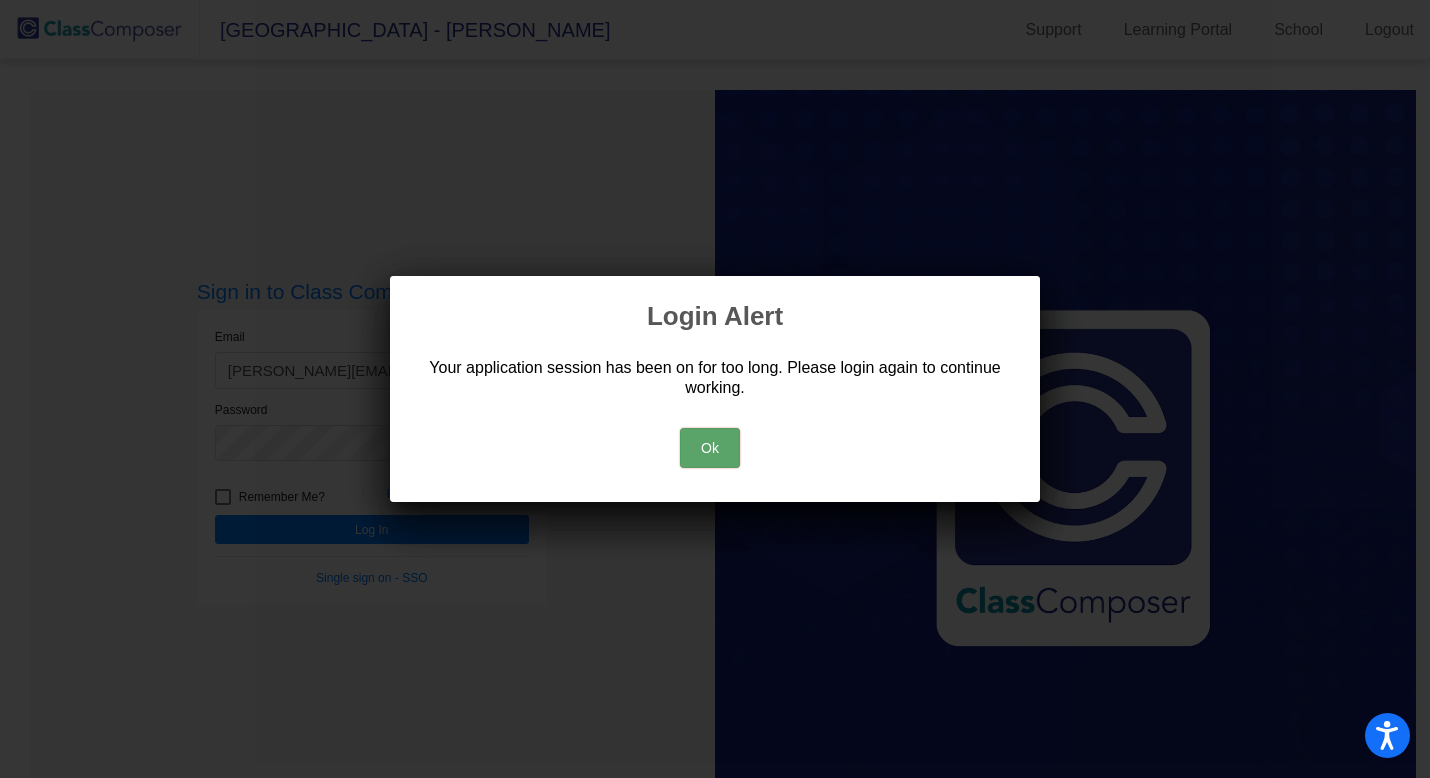 click on "Ok" at bounding box center (710, 448) 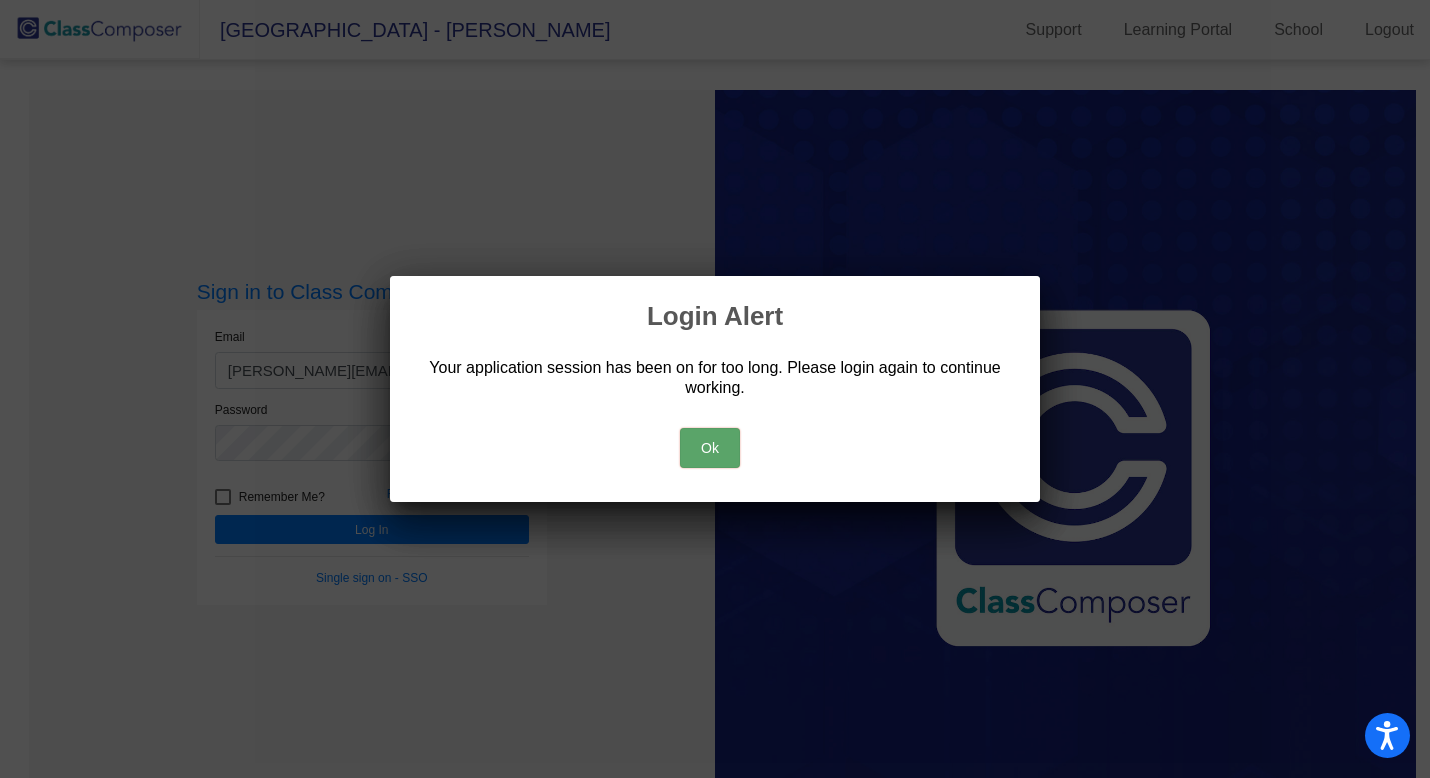 click on "Ok" at bounding box center (710, 448) 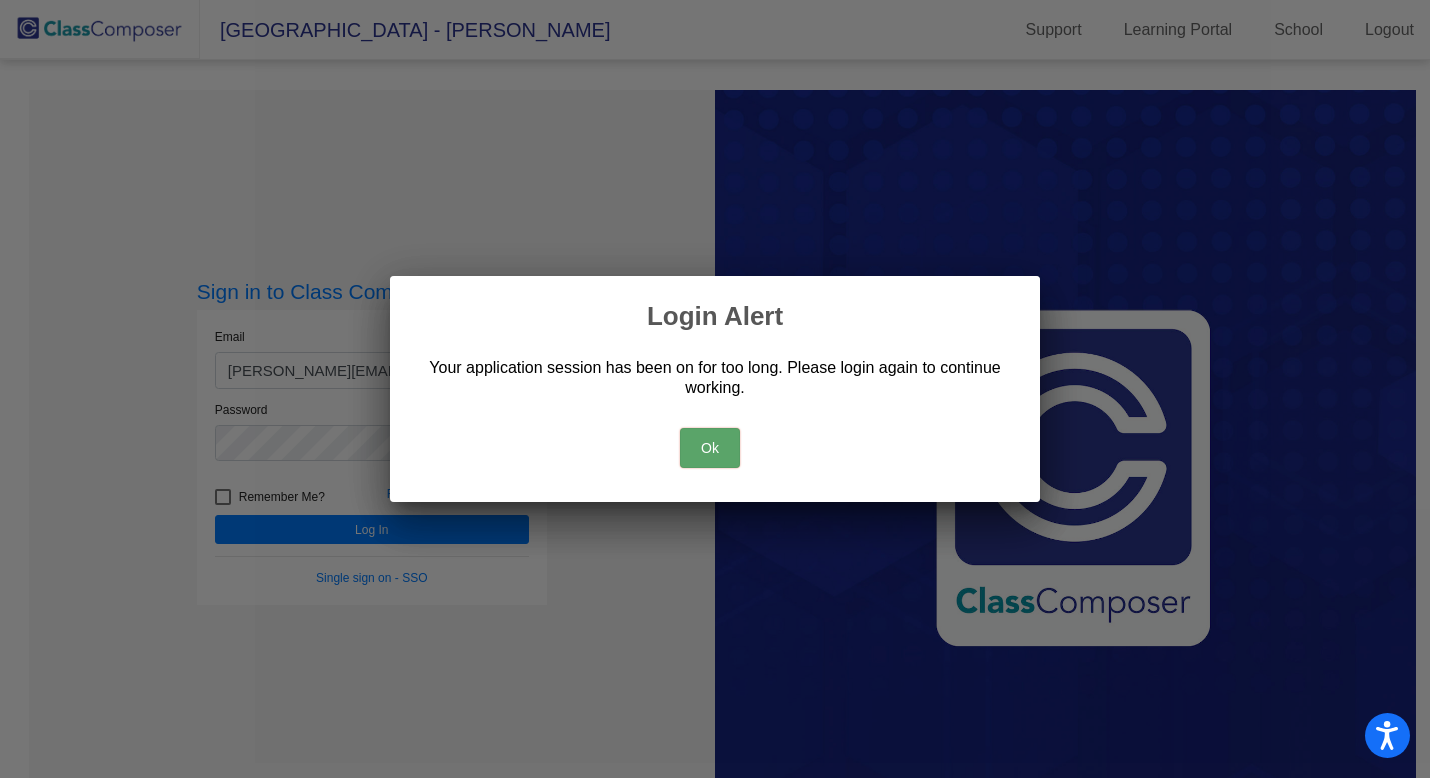 click on "Ok" at bounding box center (710, 448) 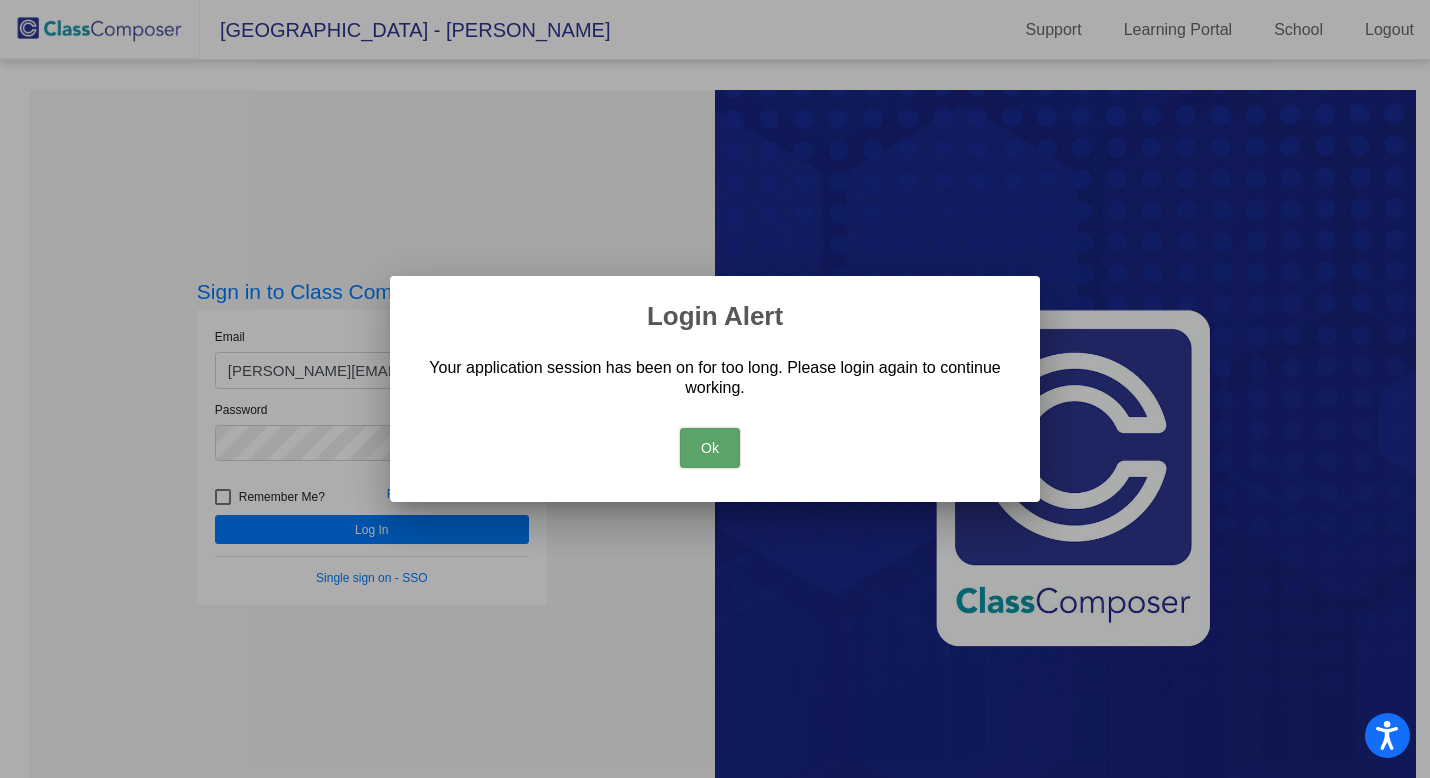 click on "Ok" at bounding box center [710, 448] 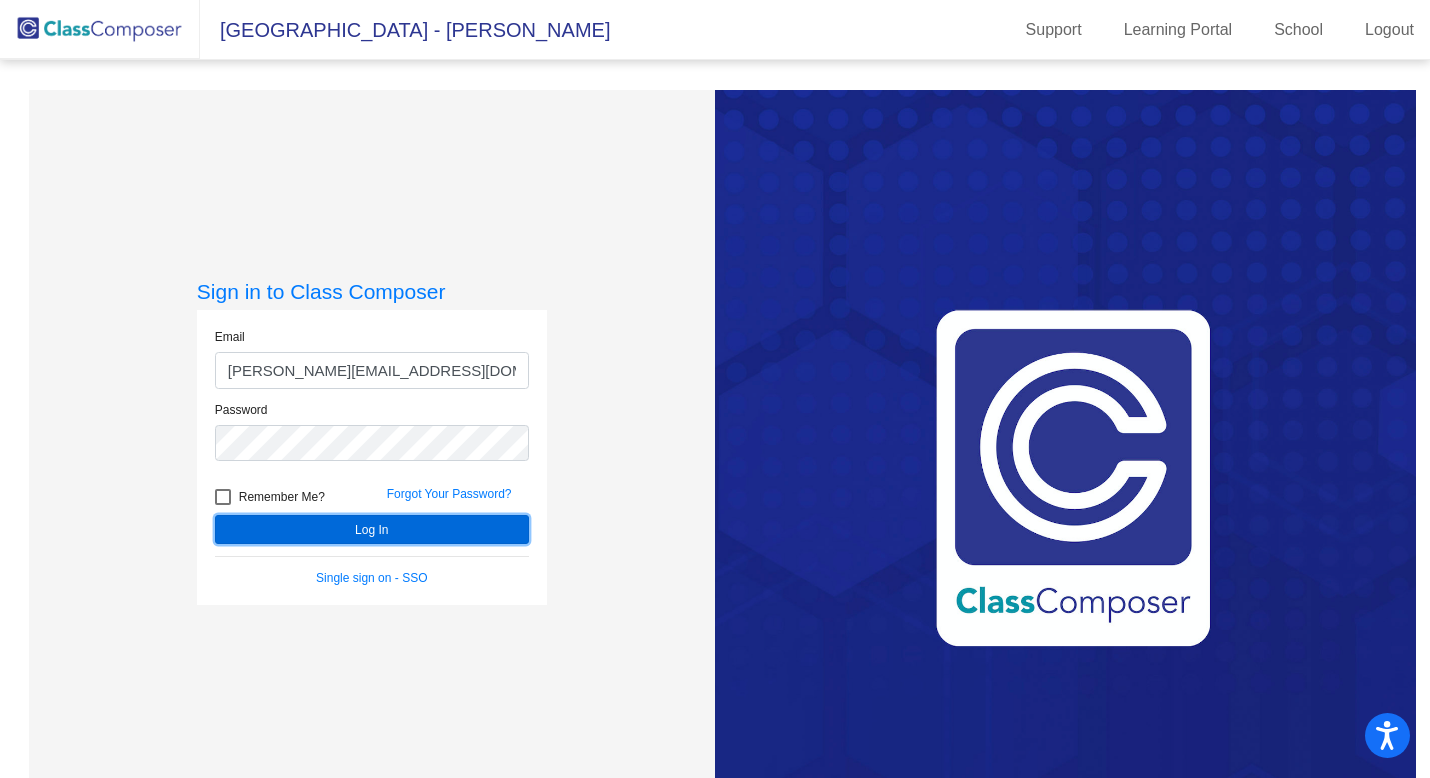 click on "Log In" 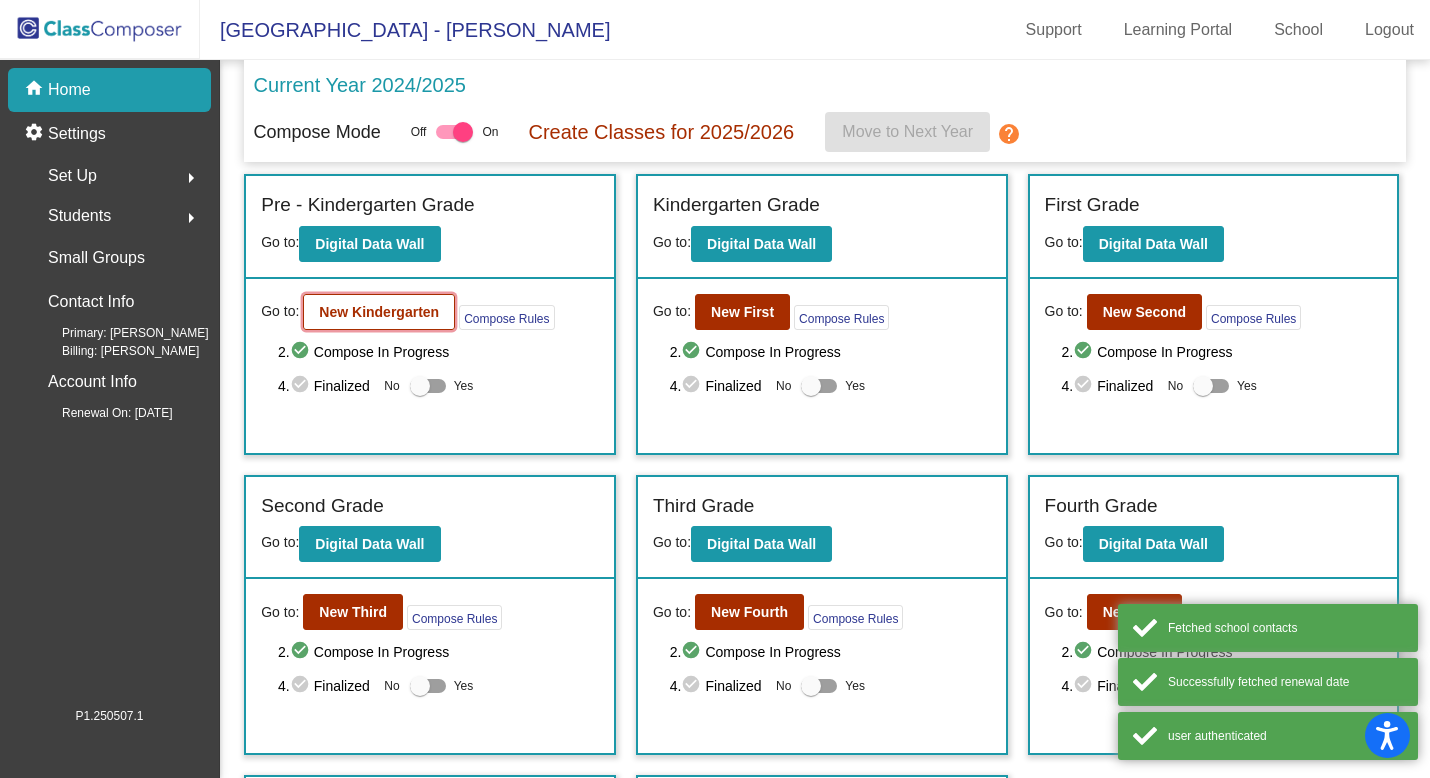 click on "New Kindergarten" 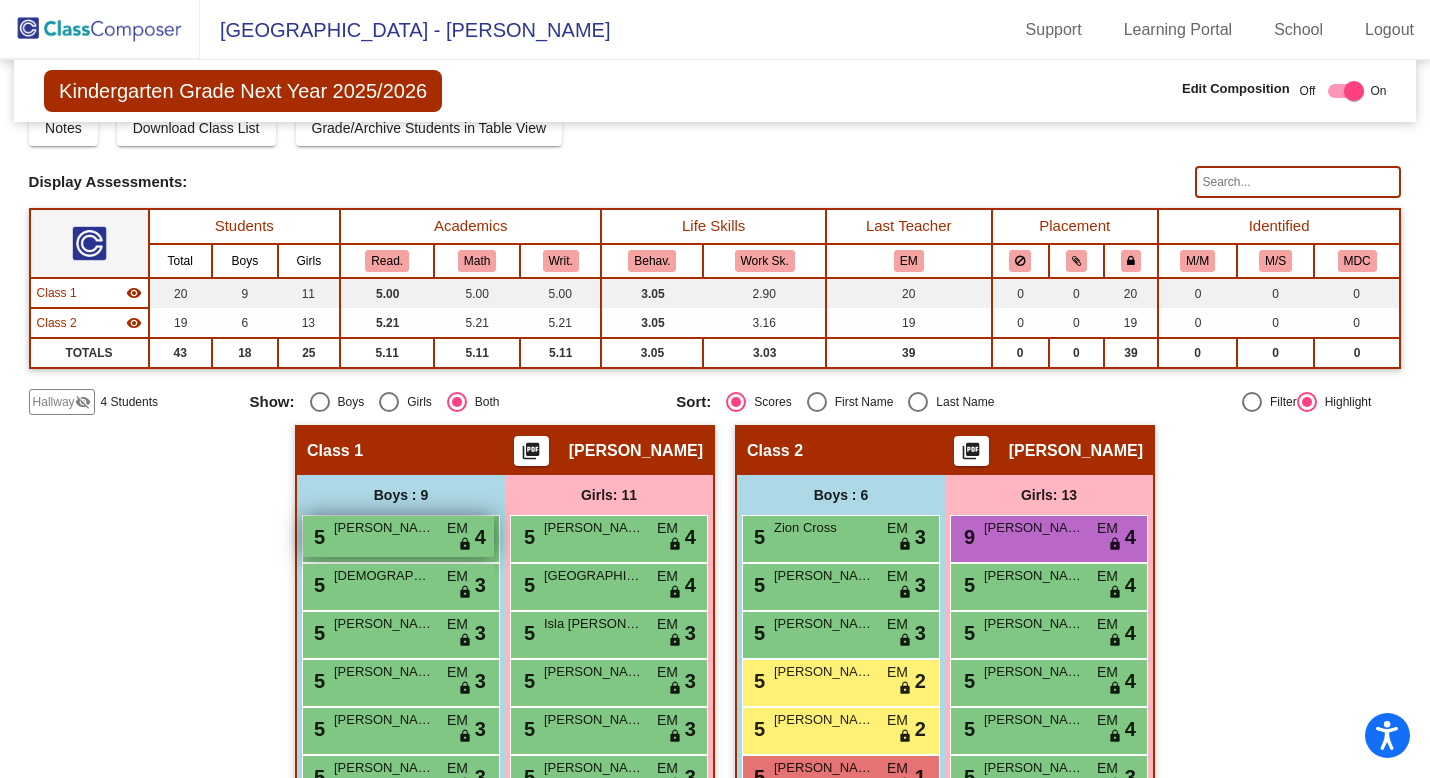 scroll, scrollTop: 0, scrollLeft: 0, axis: both 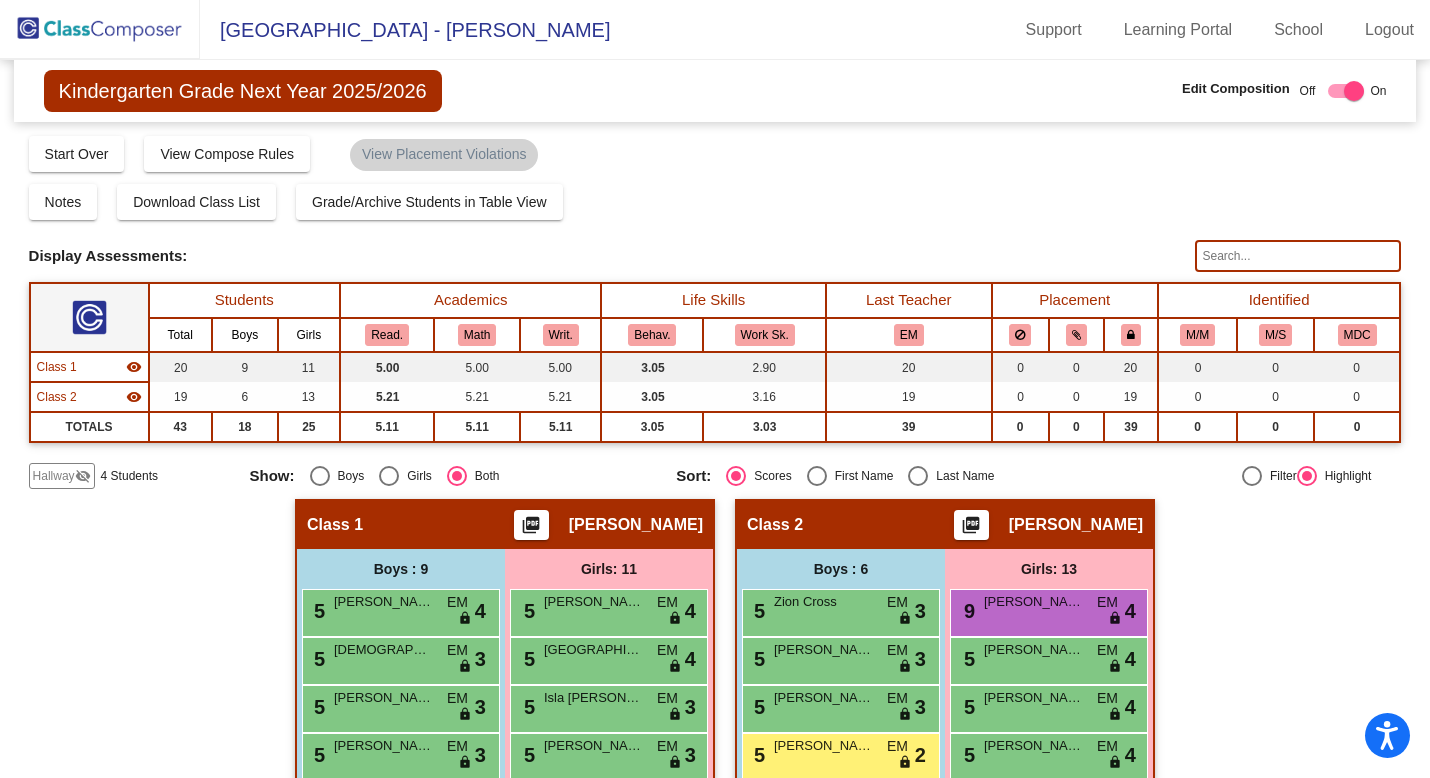 click 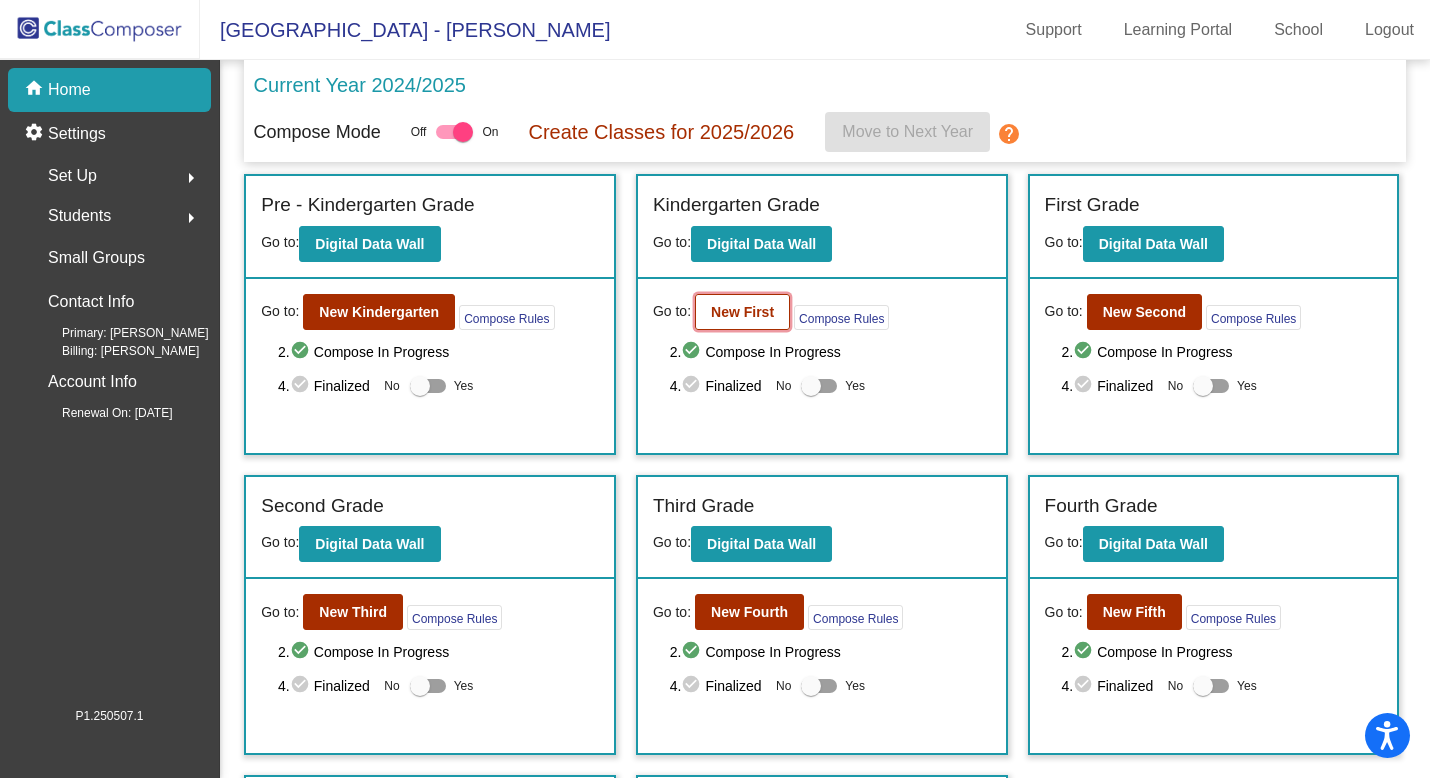 click on "New First" 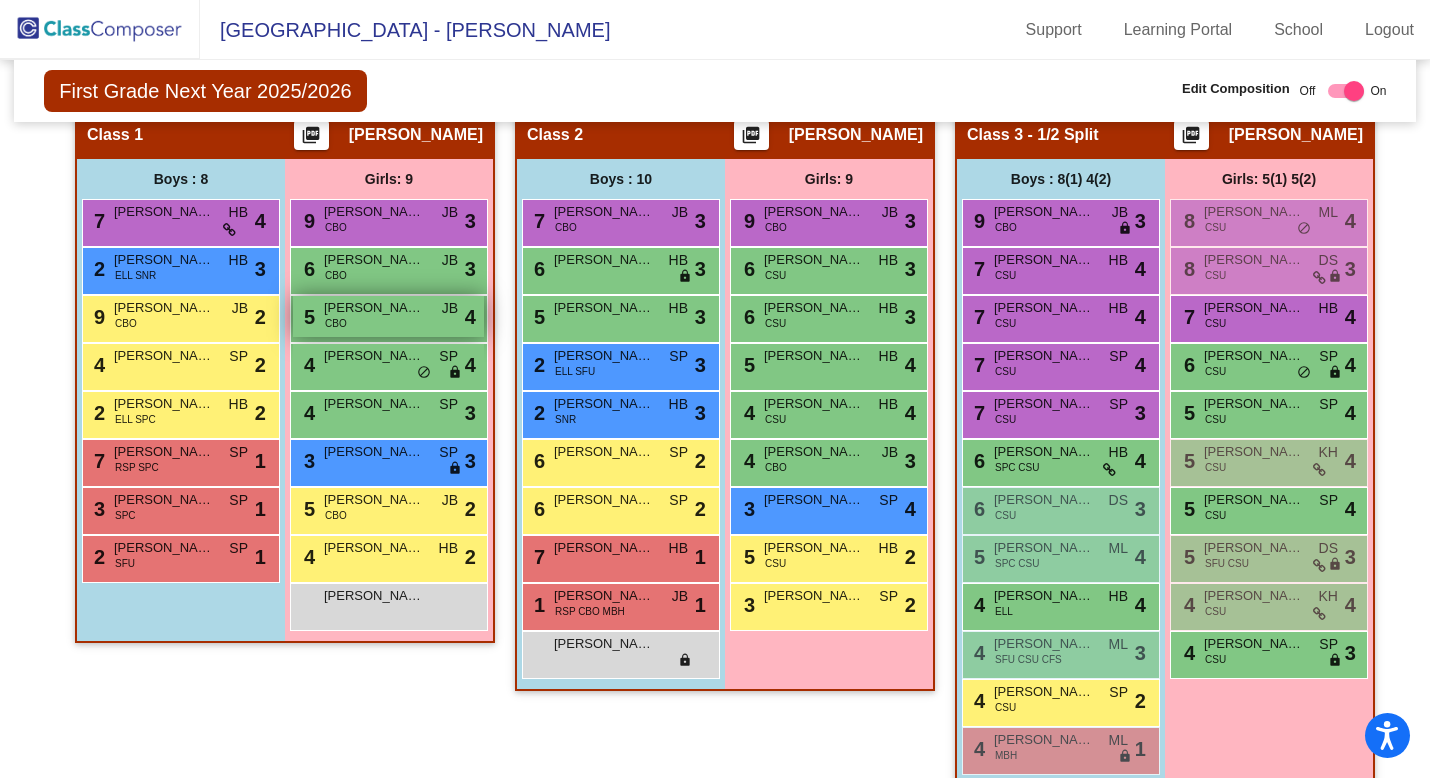 scroll, scrollTop: 0, scrollLeft: 0, axis: both 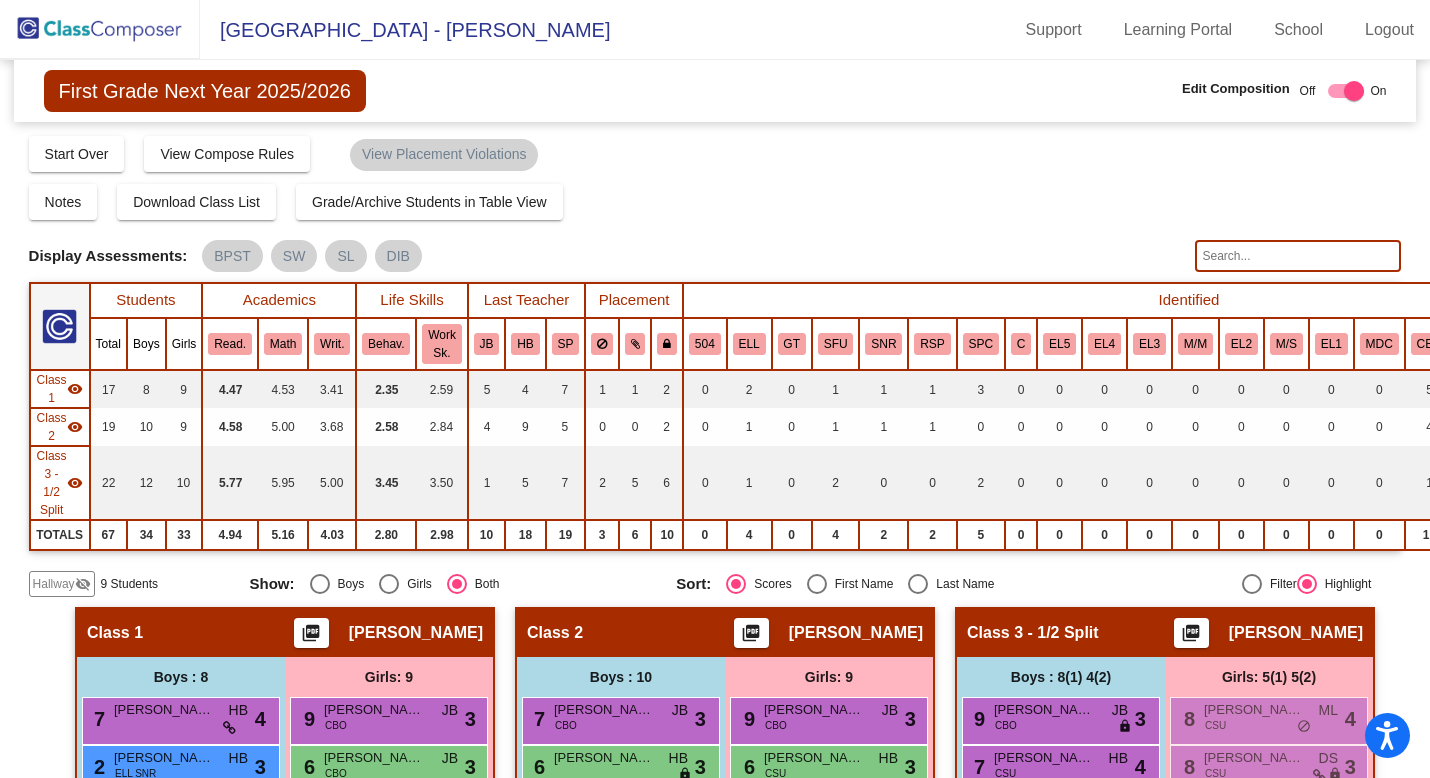 click 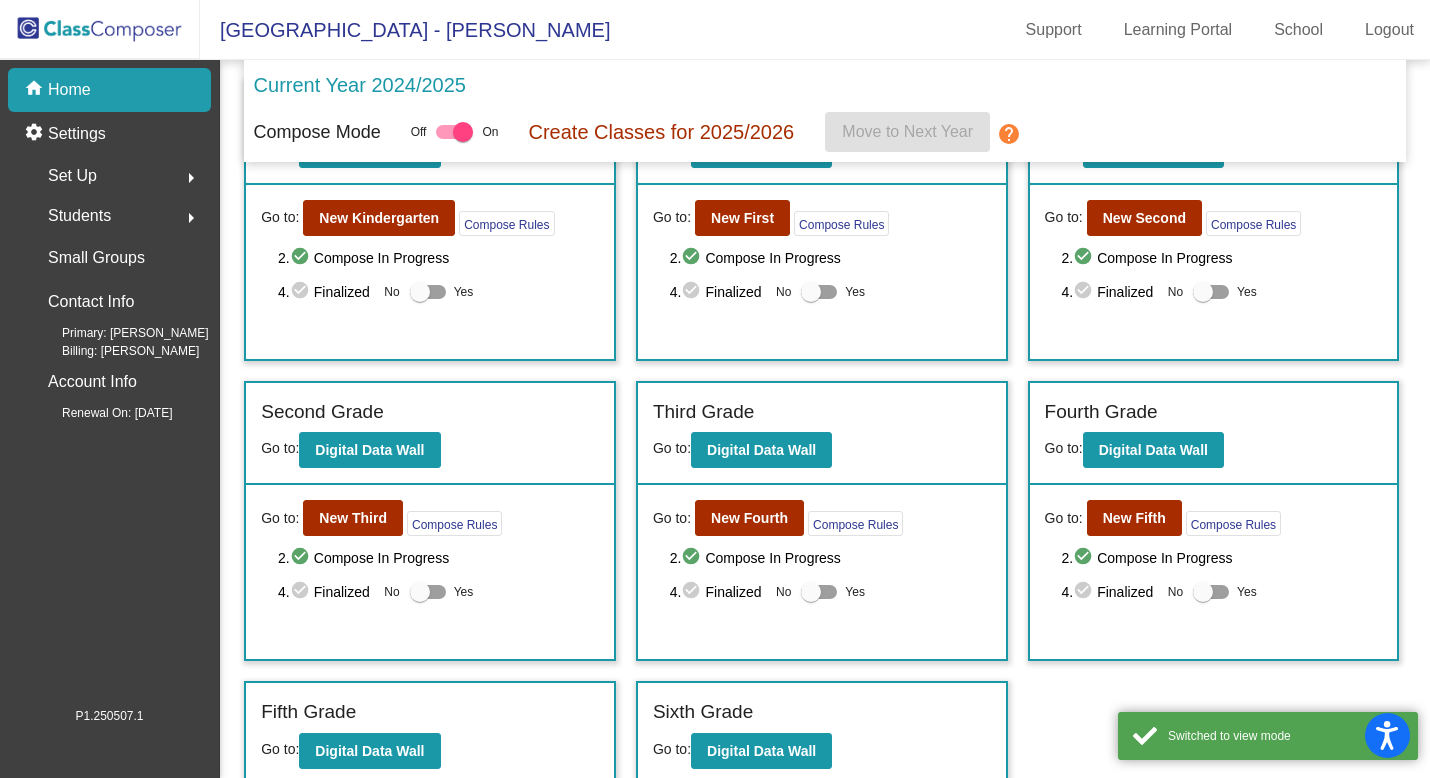 scroll, scrollTop: 99, scrollLeft: 0, axis: vertical 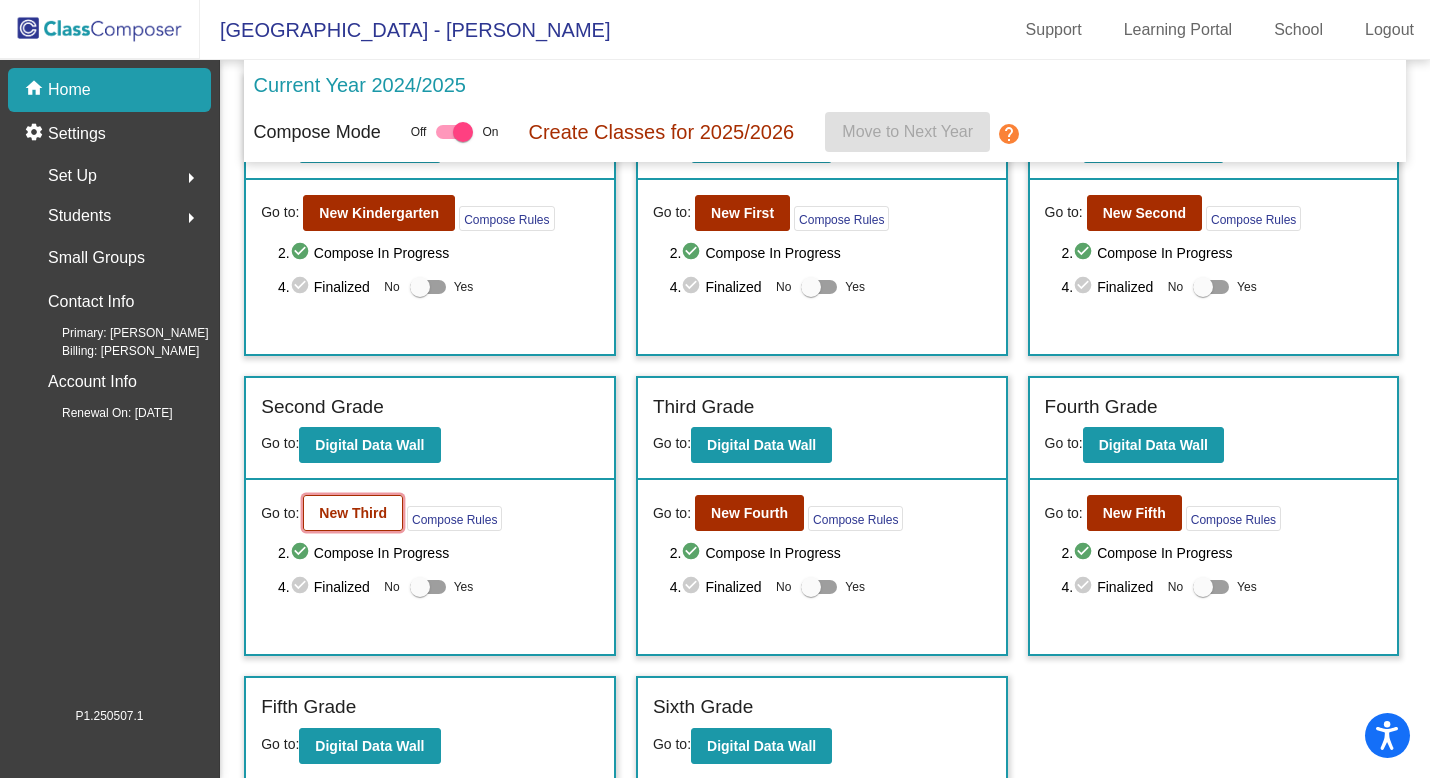 click on "New Third" 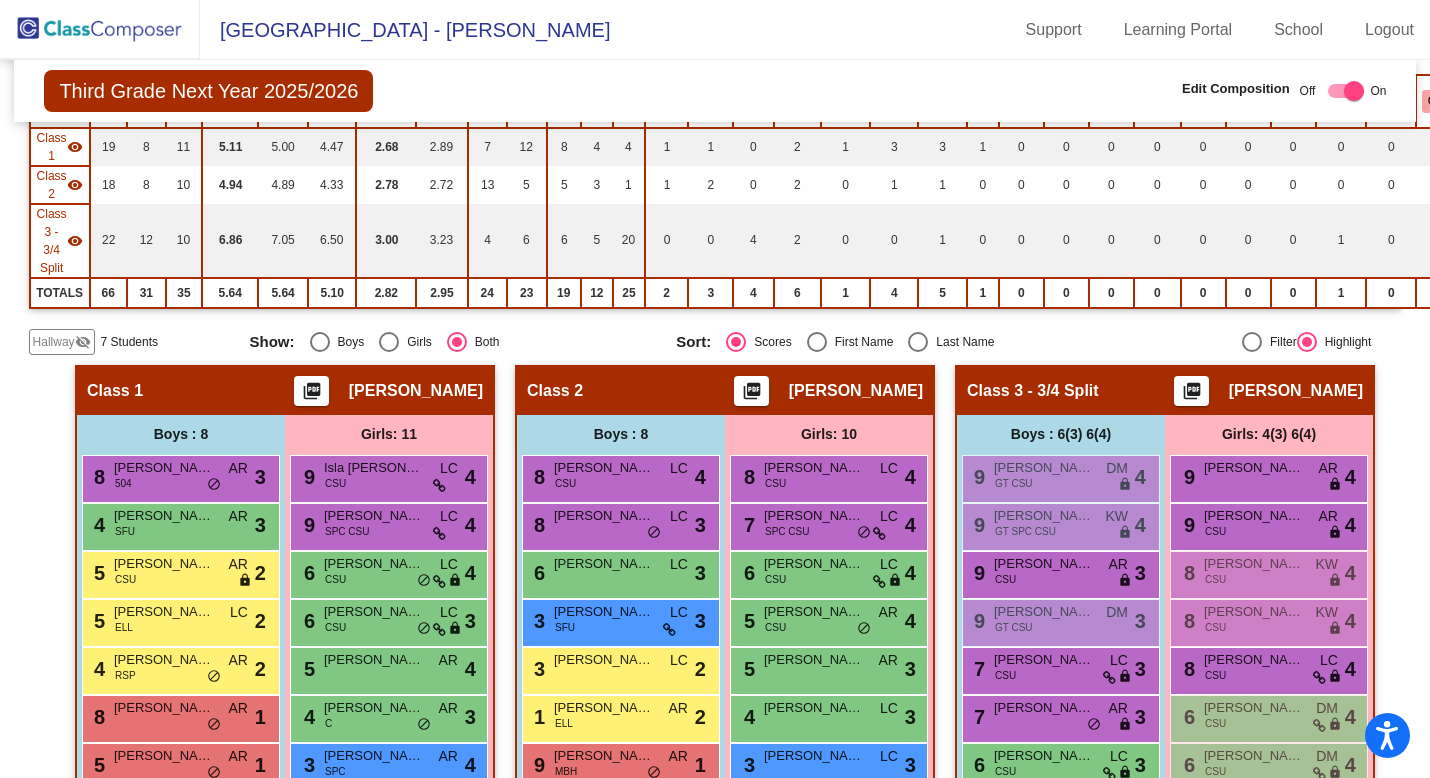 scroll, scrollTop: 278, scrollLeft: 0, axis: vertical 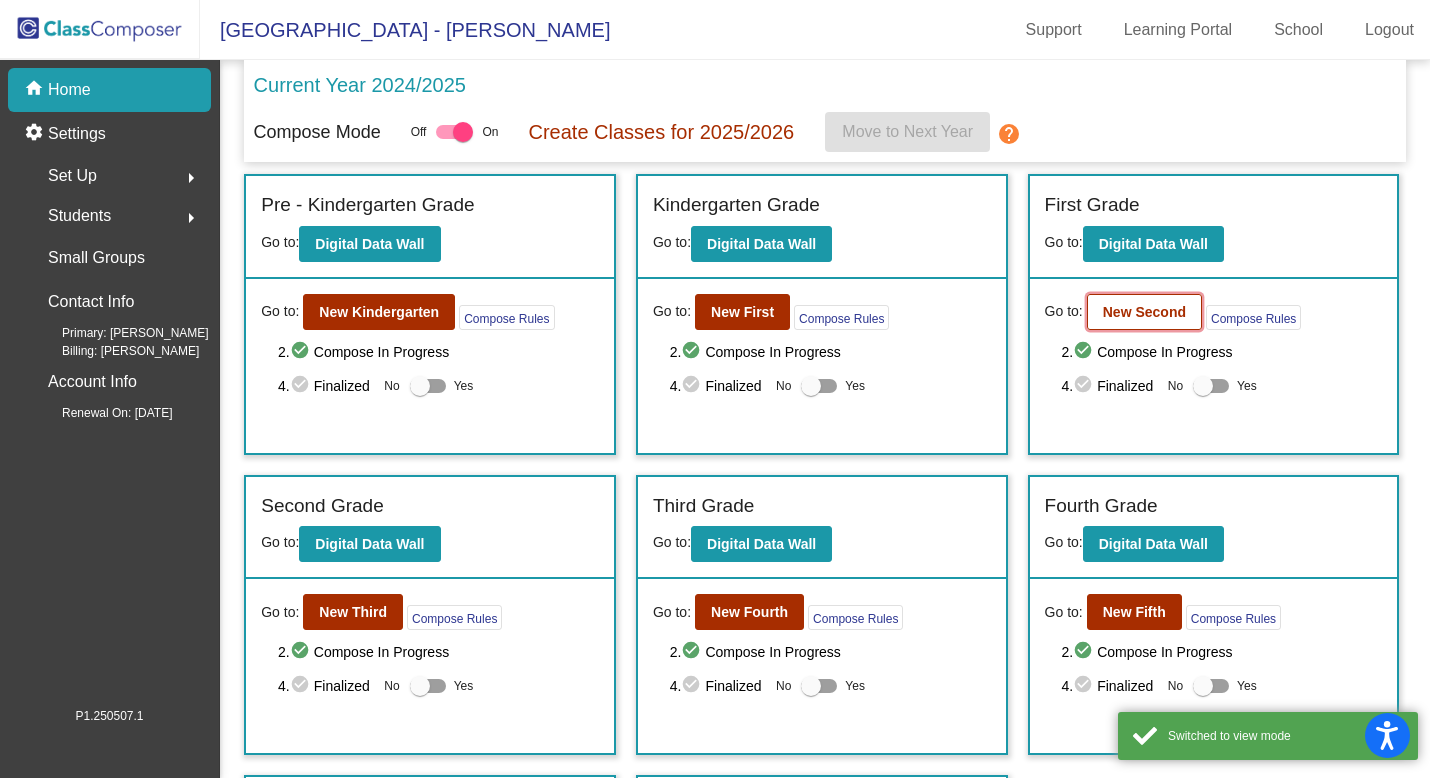 click on "New Second" 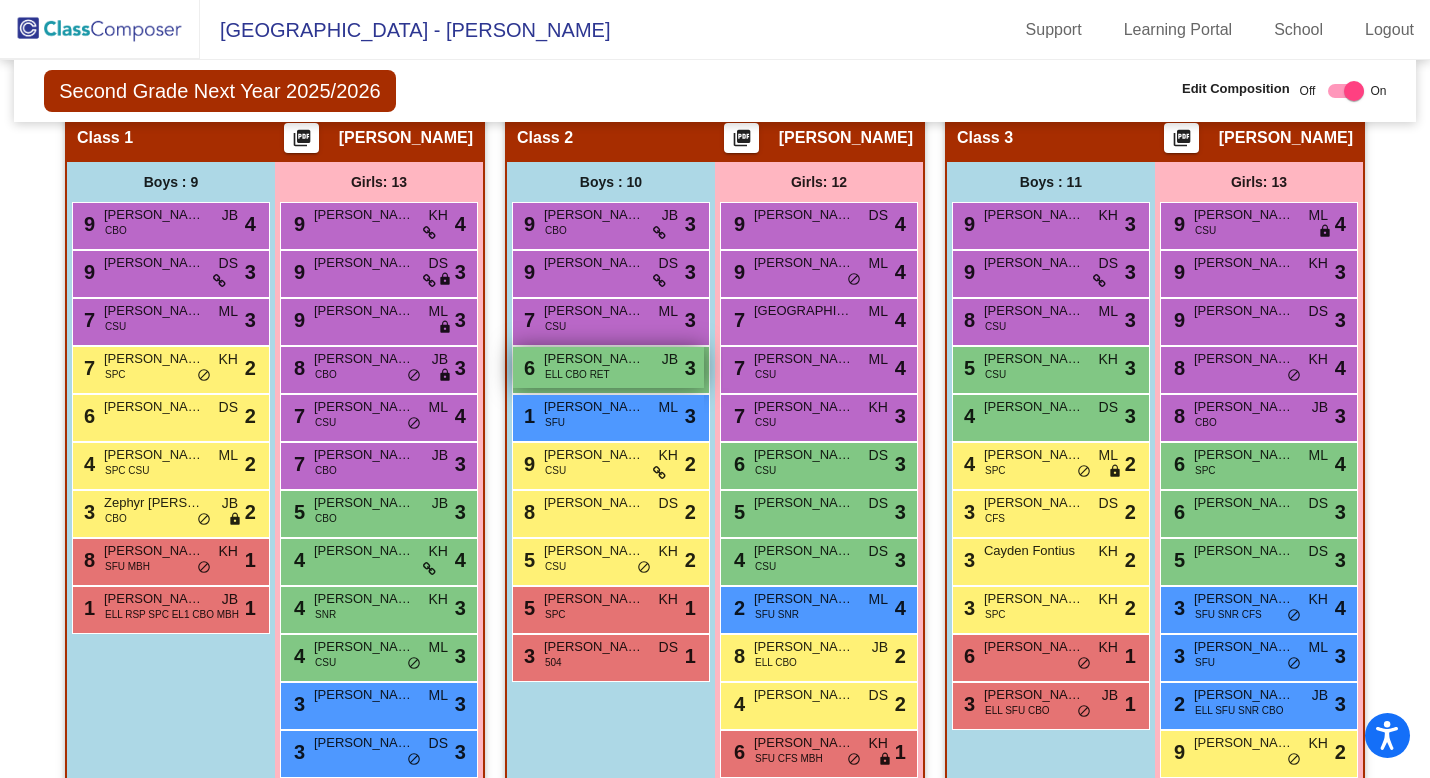 scroll, scrollTop: 534, scrollLeft: 0, axis: vertical 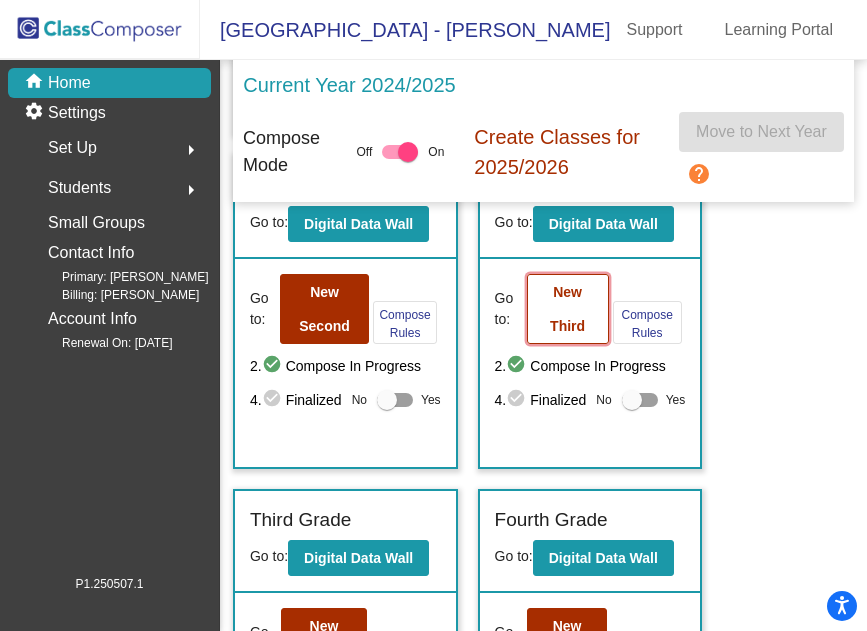 click on "New Third" 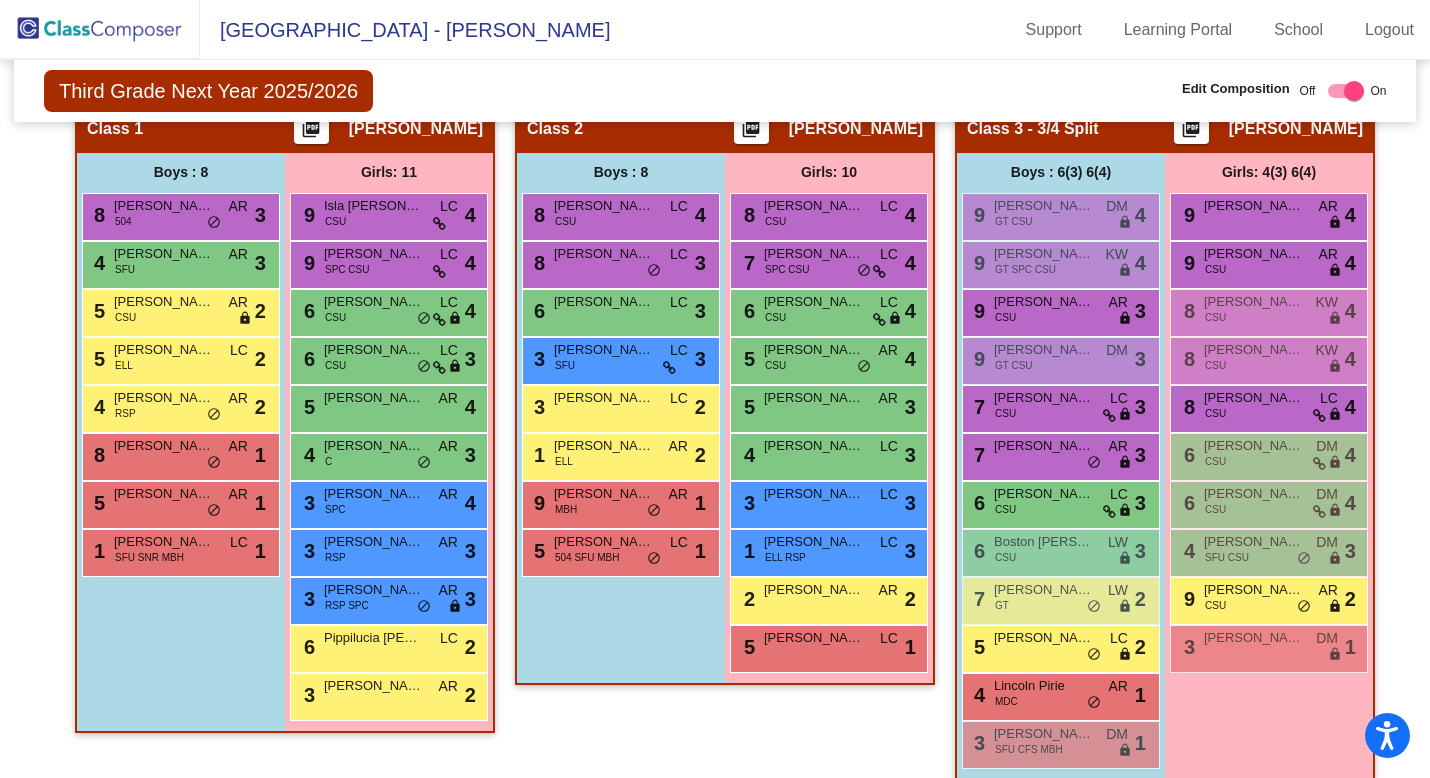 scroll, scrollTop: 0, scrollLeft: 0, axis: both 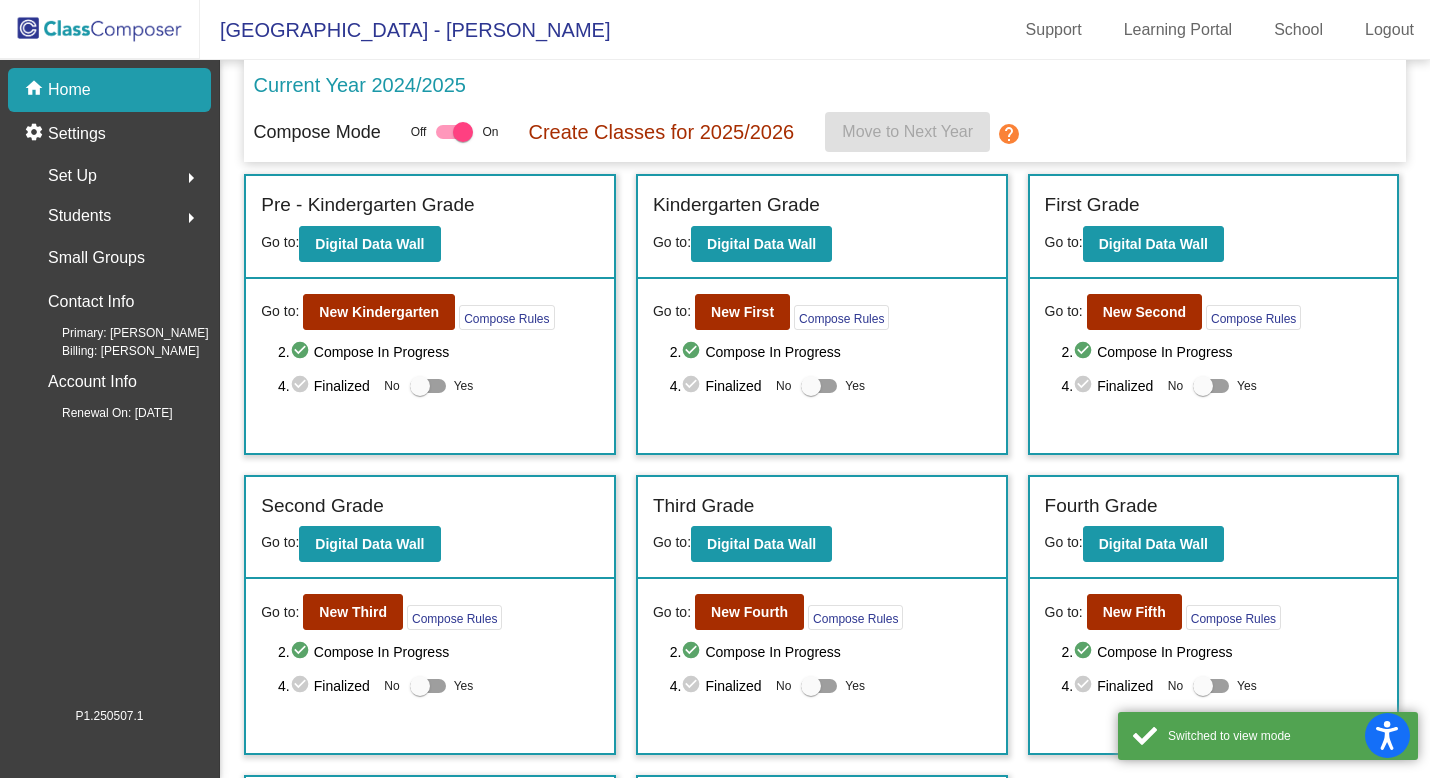 click on "Fifth Grade Go to:  Digital Data Wall" 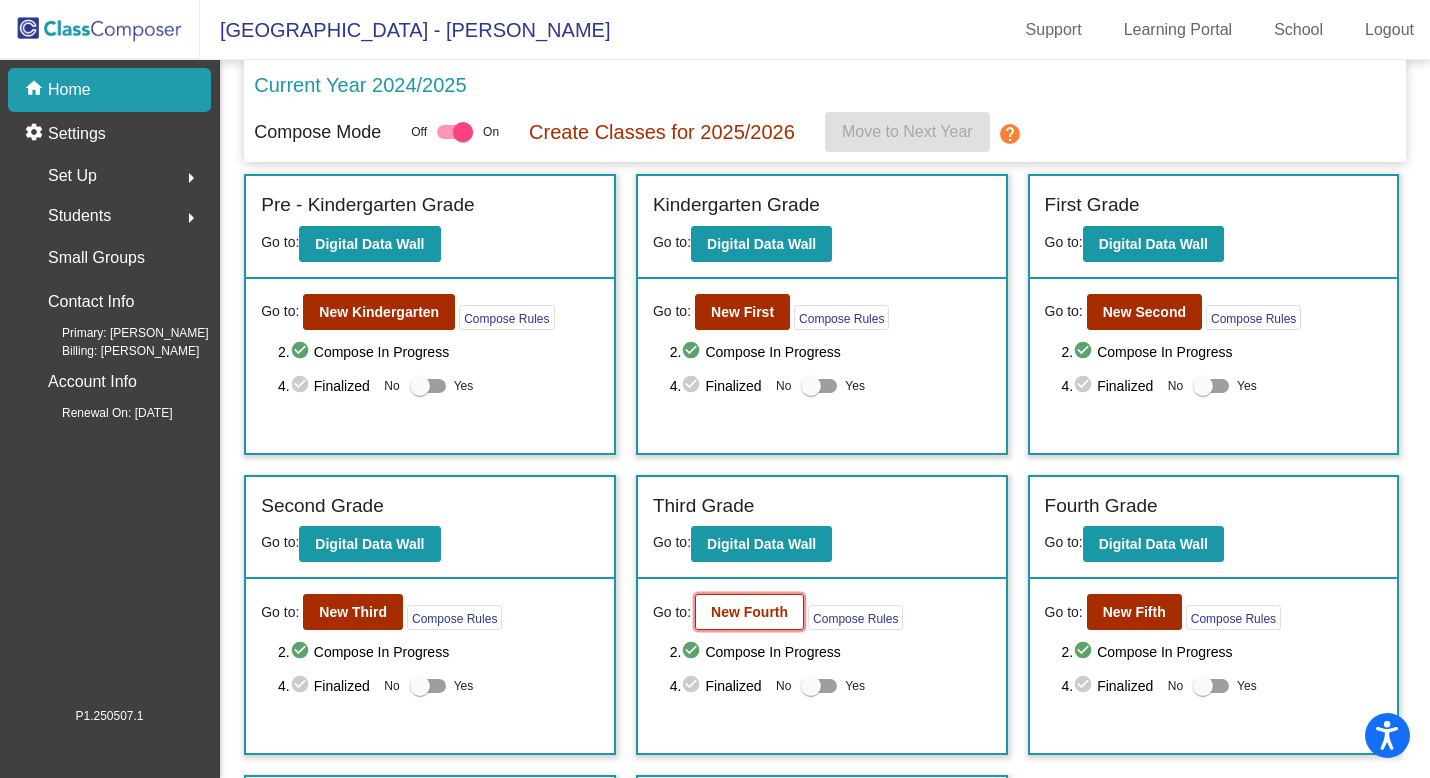 click on "New Fourth" 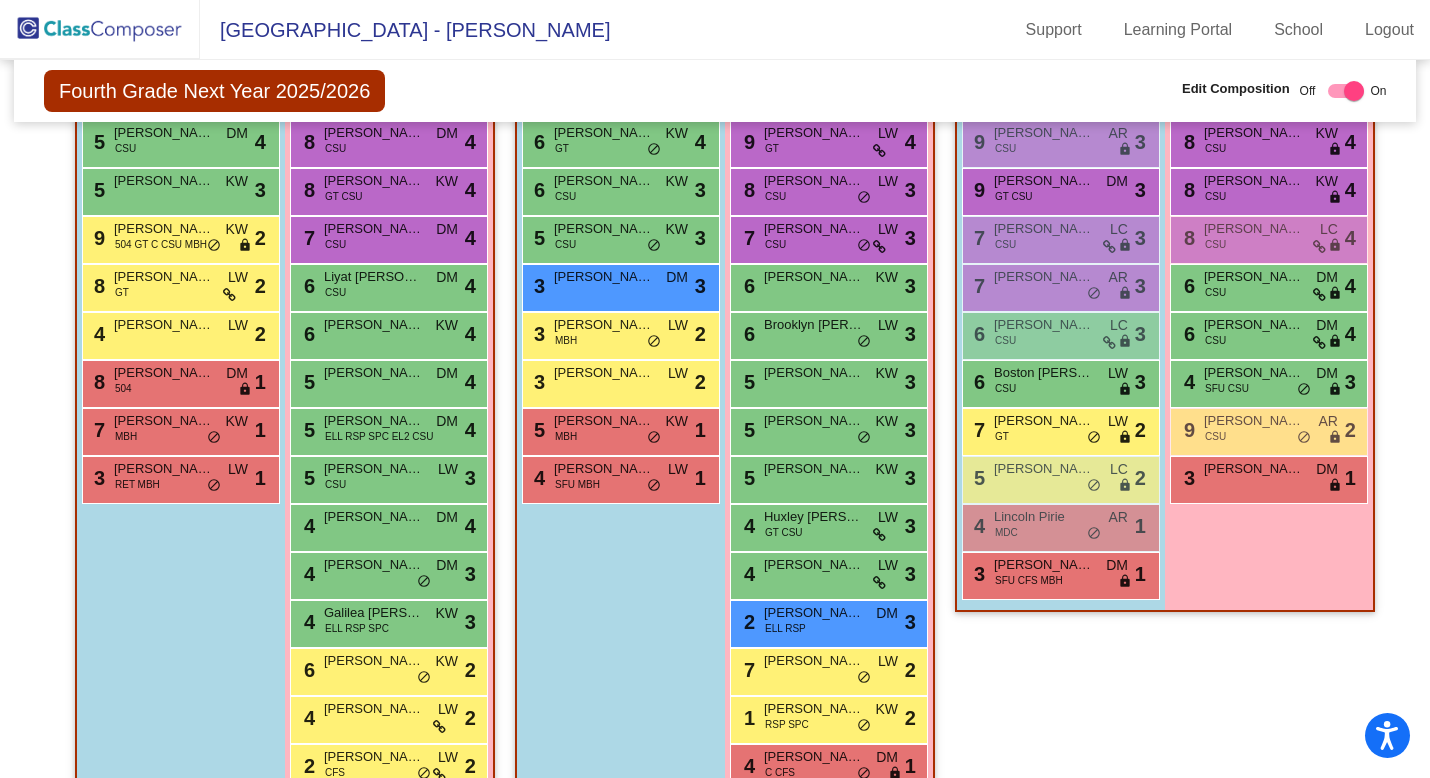scroll, scrollTop: 776, scrollLeft: 0, axis: vertical 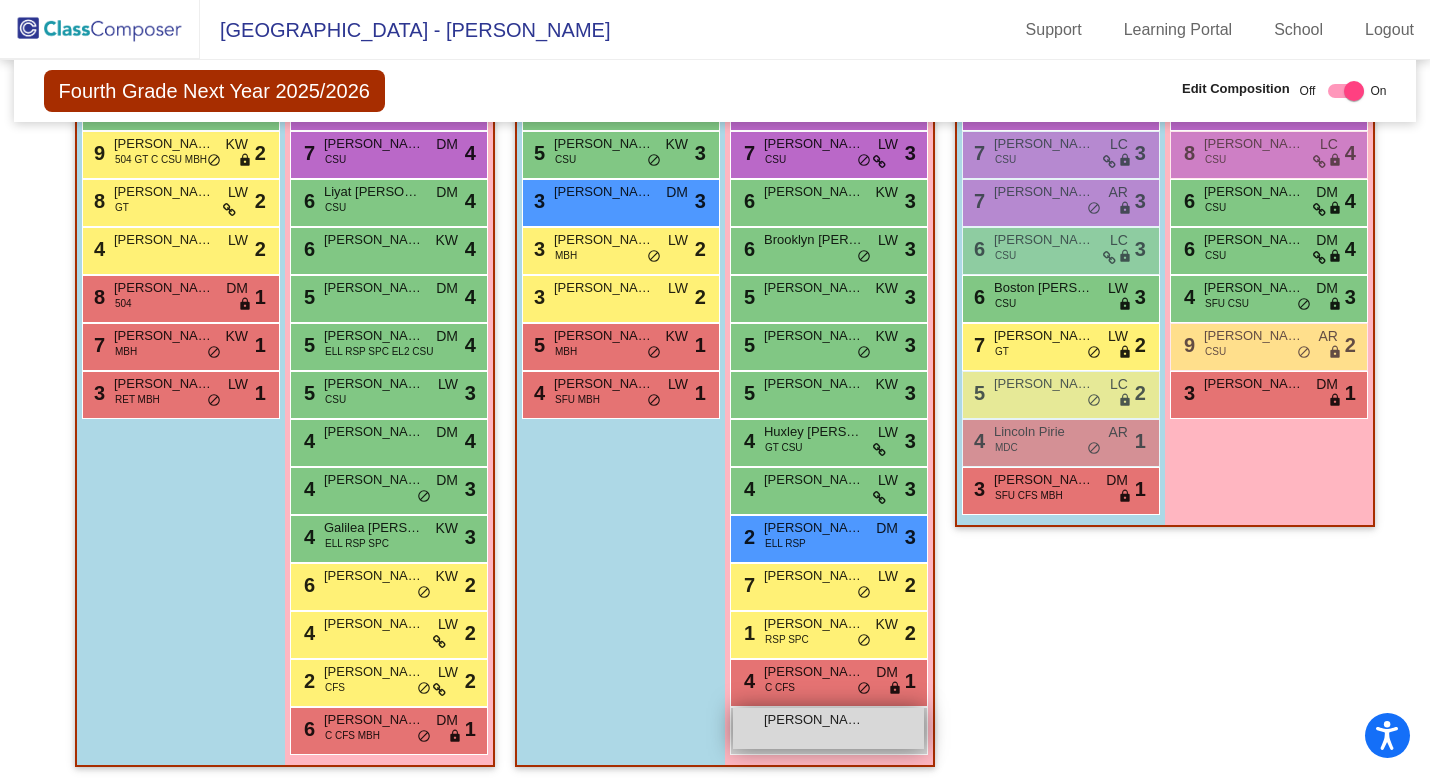 click on "[PERSON_NAME]" at bounding box center [814, 720] 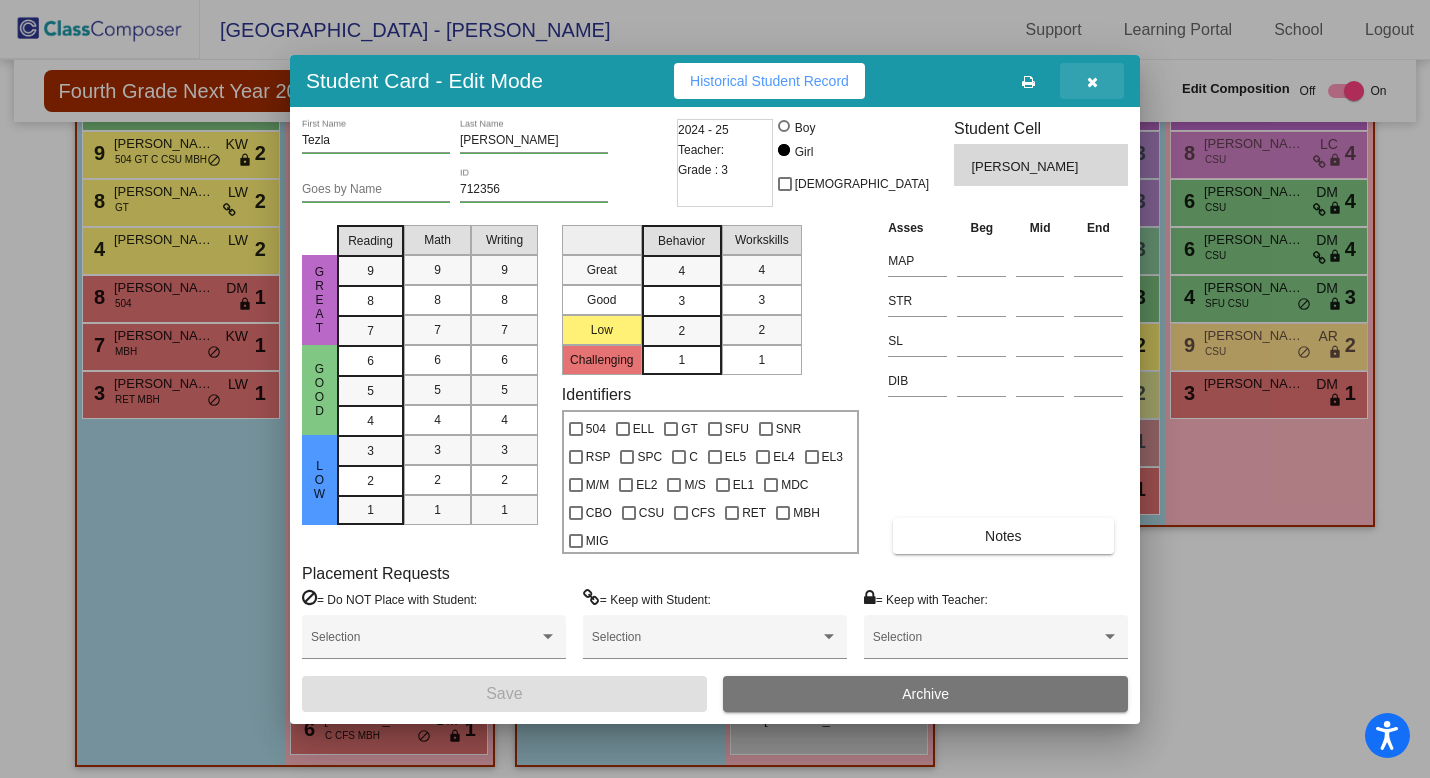 click at bounding box center [1092, 82] 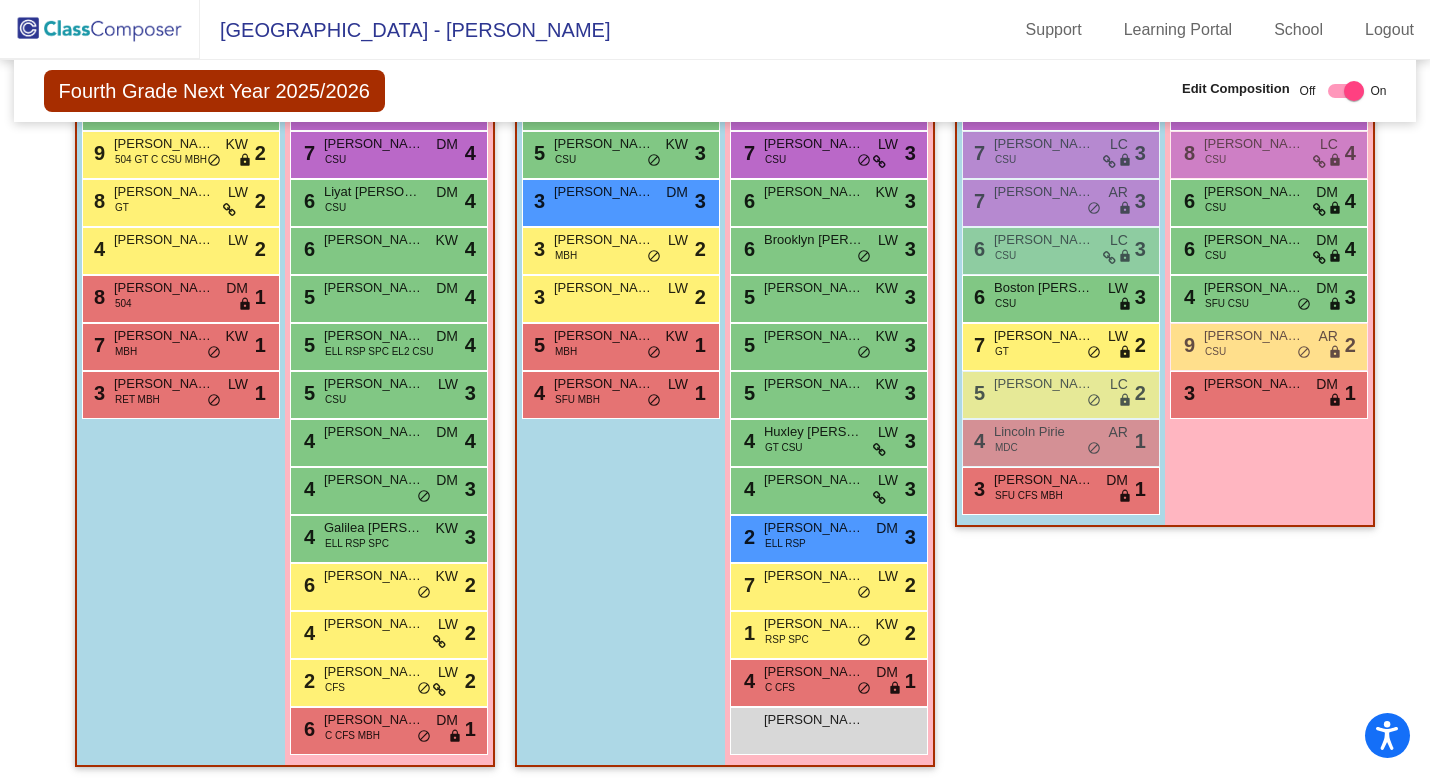 scroll, scrollTop: 740, scrollLeft: 0, axis: vertical 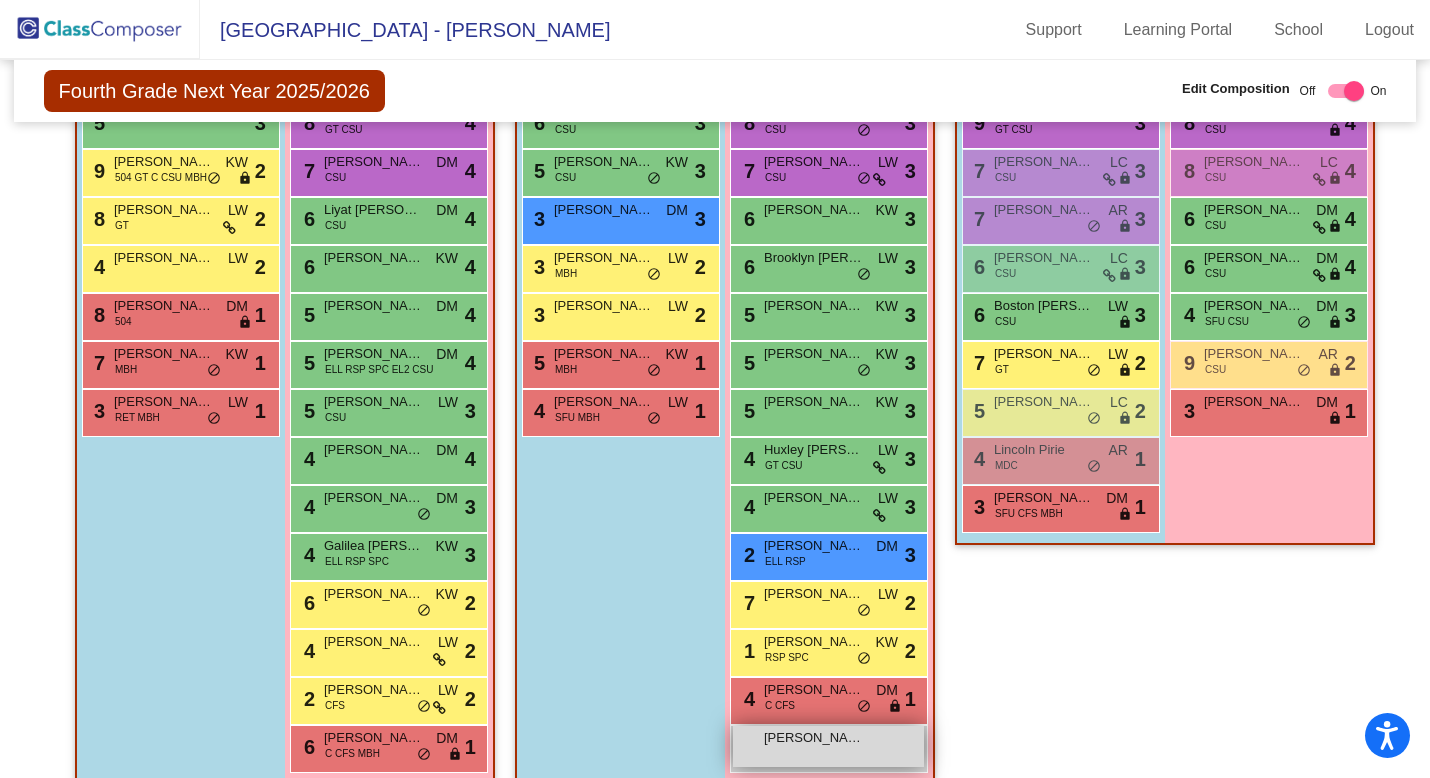 click on "[PERSON_NAME] lock do_not_disturb_alt" at bounding box center [828, 746] 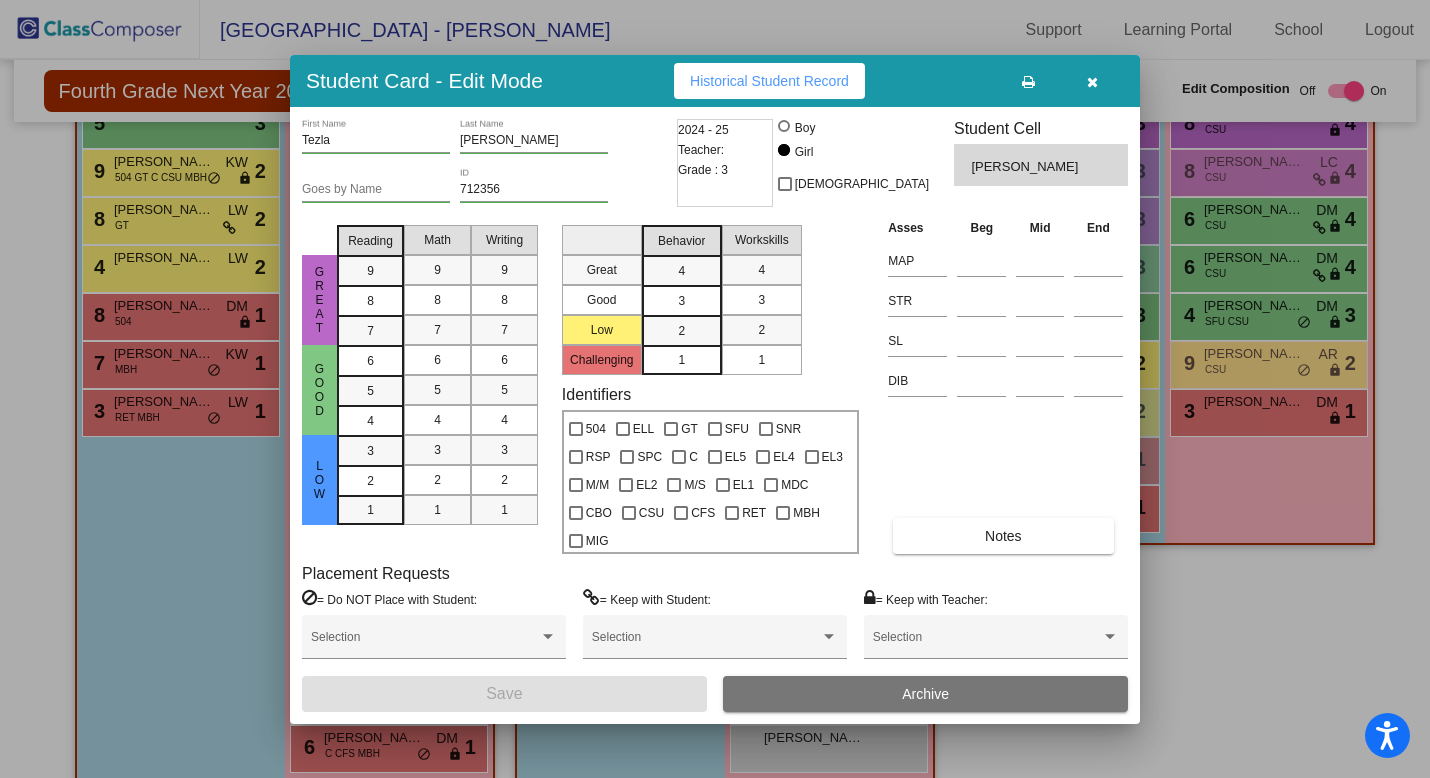 click at bounding box center (1092, 81) 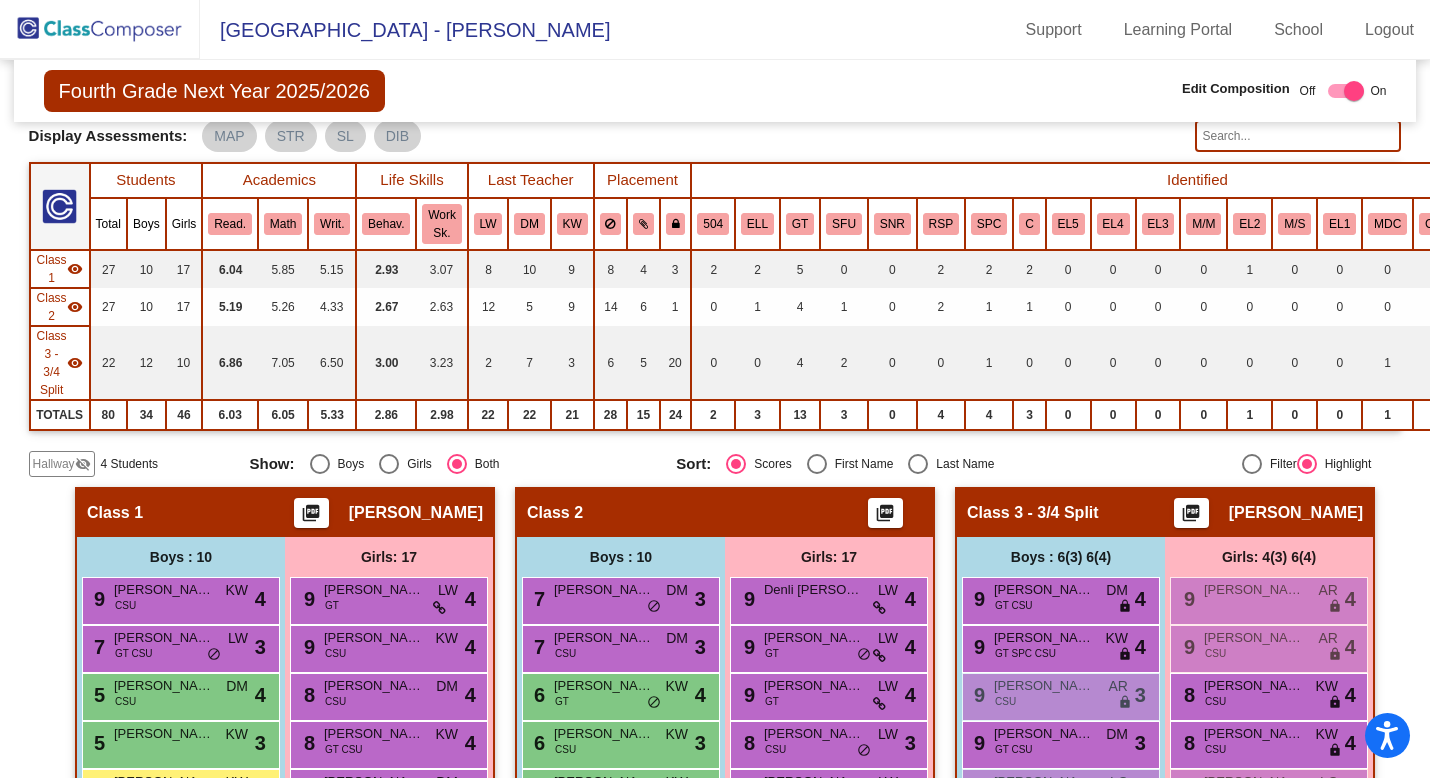 scroll, scrollTop: 0, scrollLeft: 0, axis: both 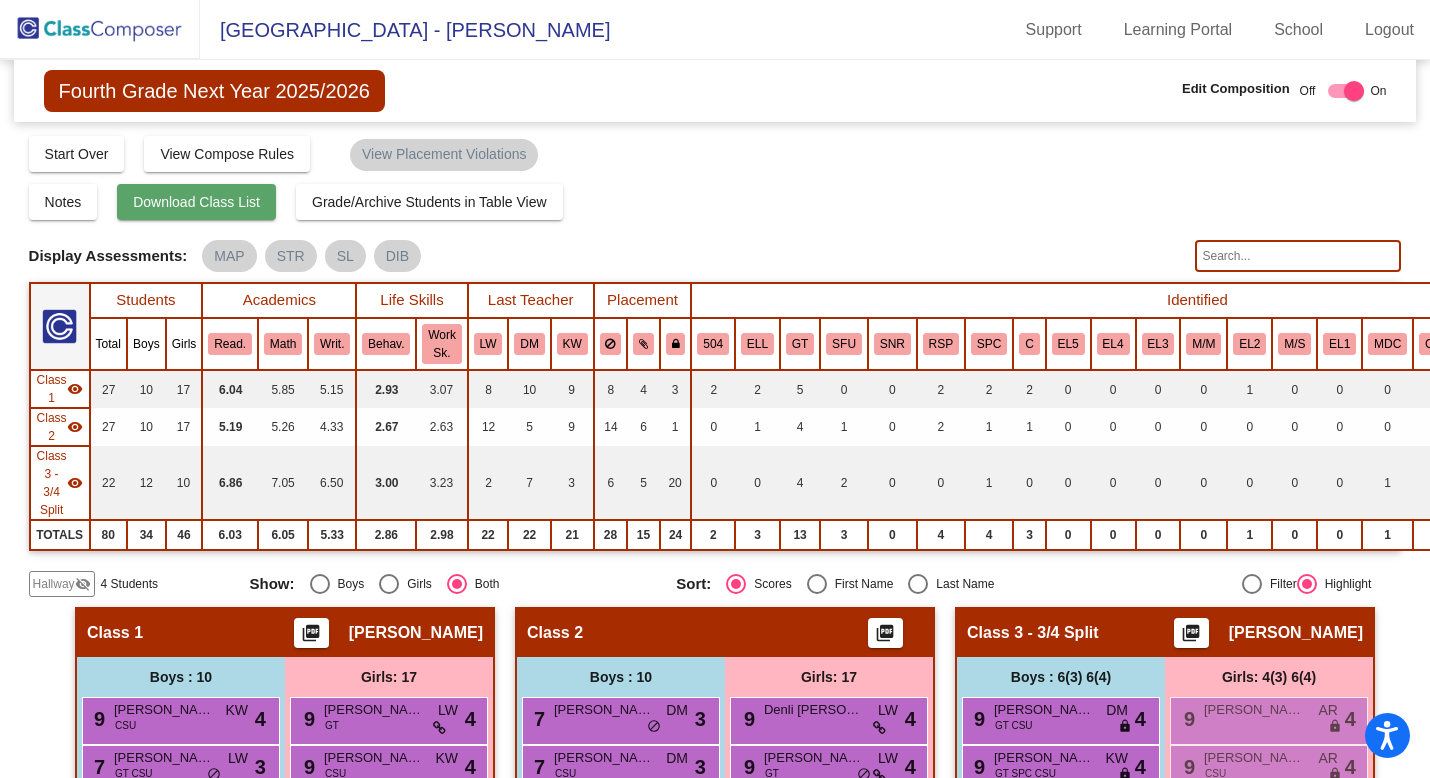 click on "Download Class List" 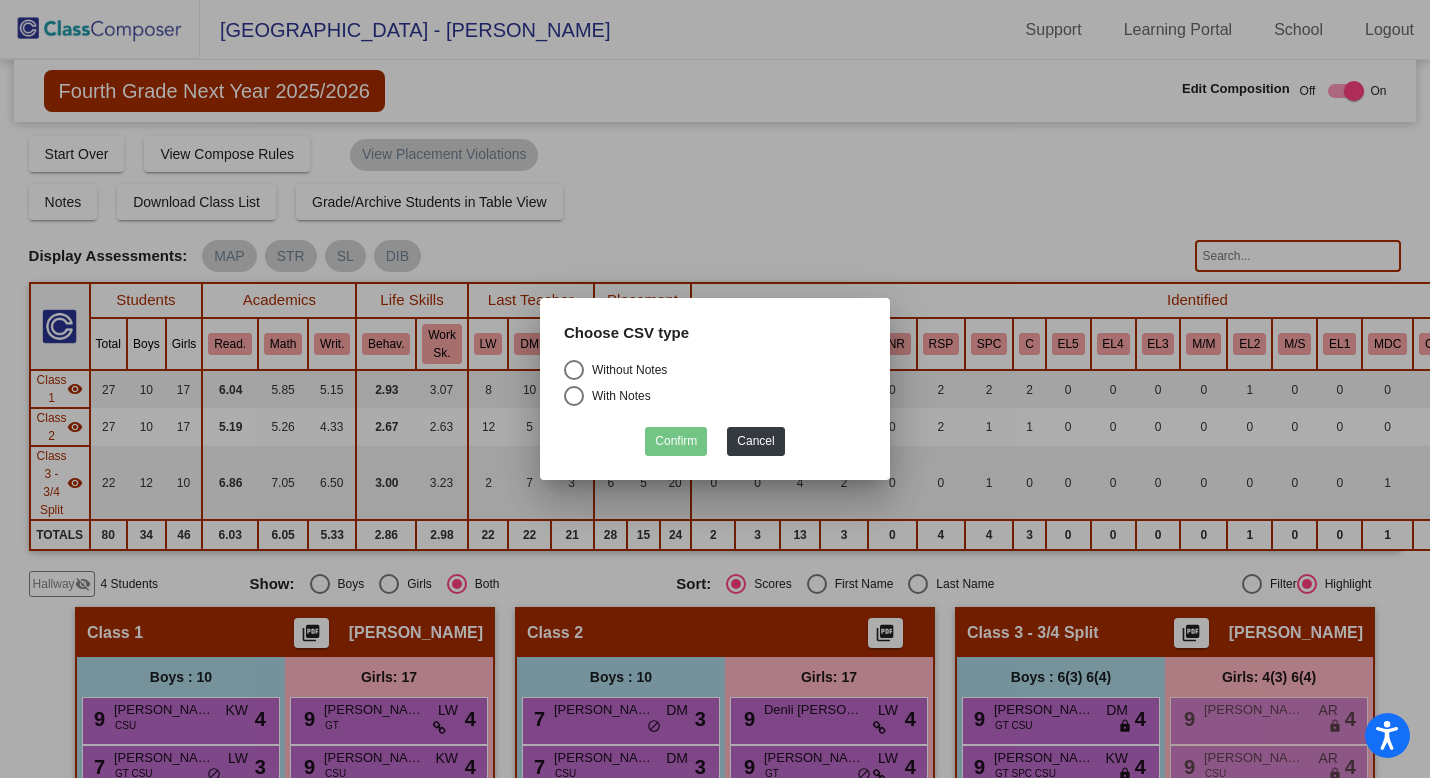 click at bounding box center [574, 370] 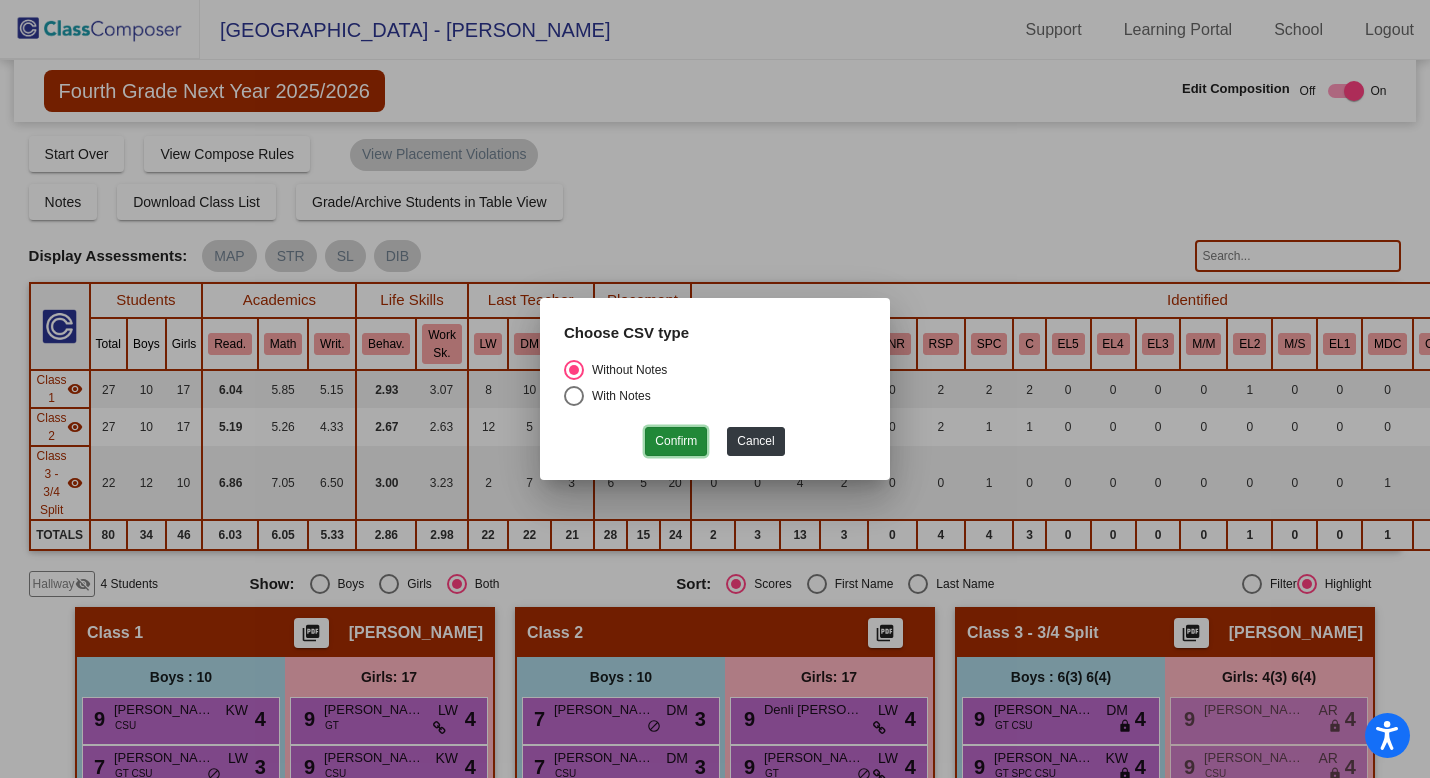 click on "Confirm" at bounding box center [676, 441] 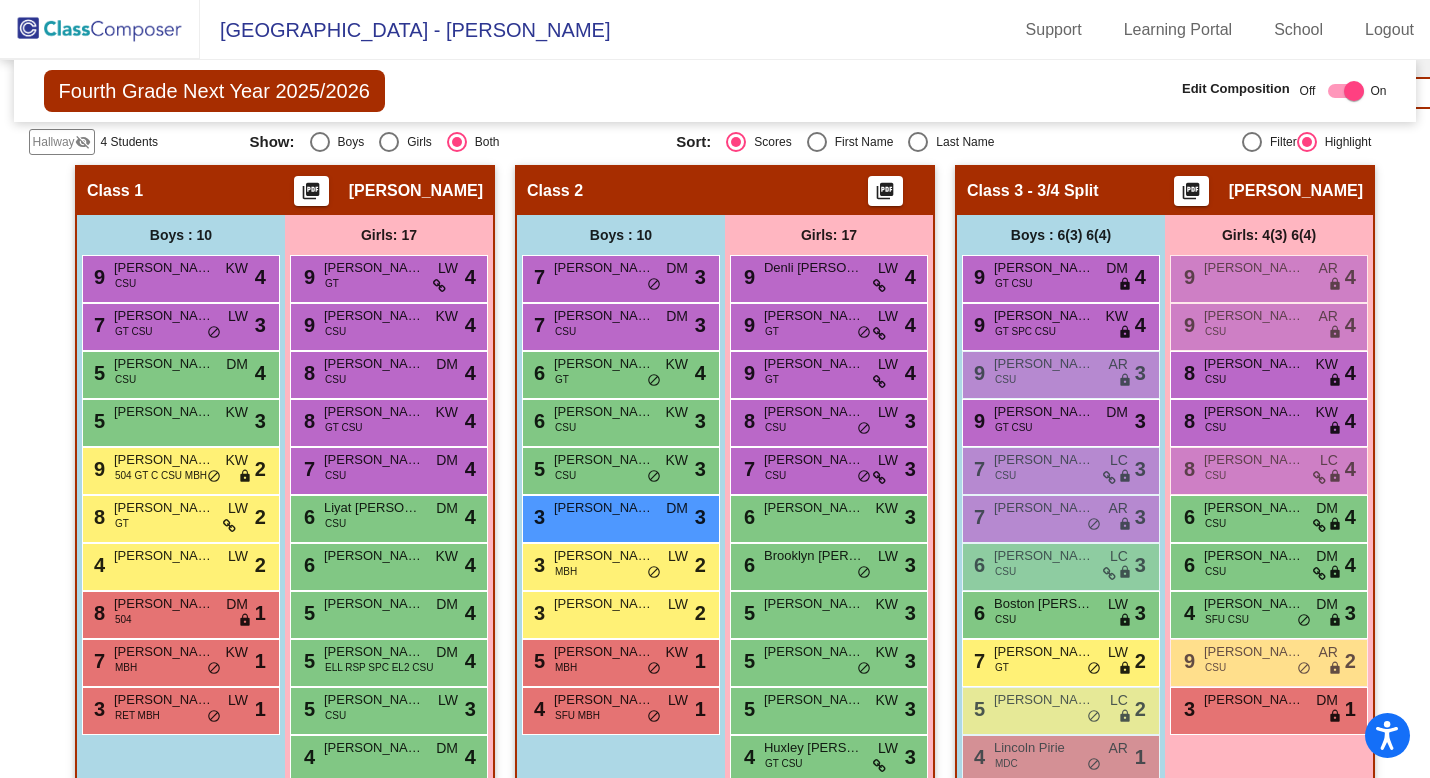 scroll, scrollTop: 435, scrollLeft: 0, axis: vertical 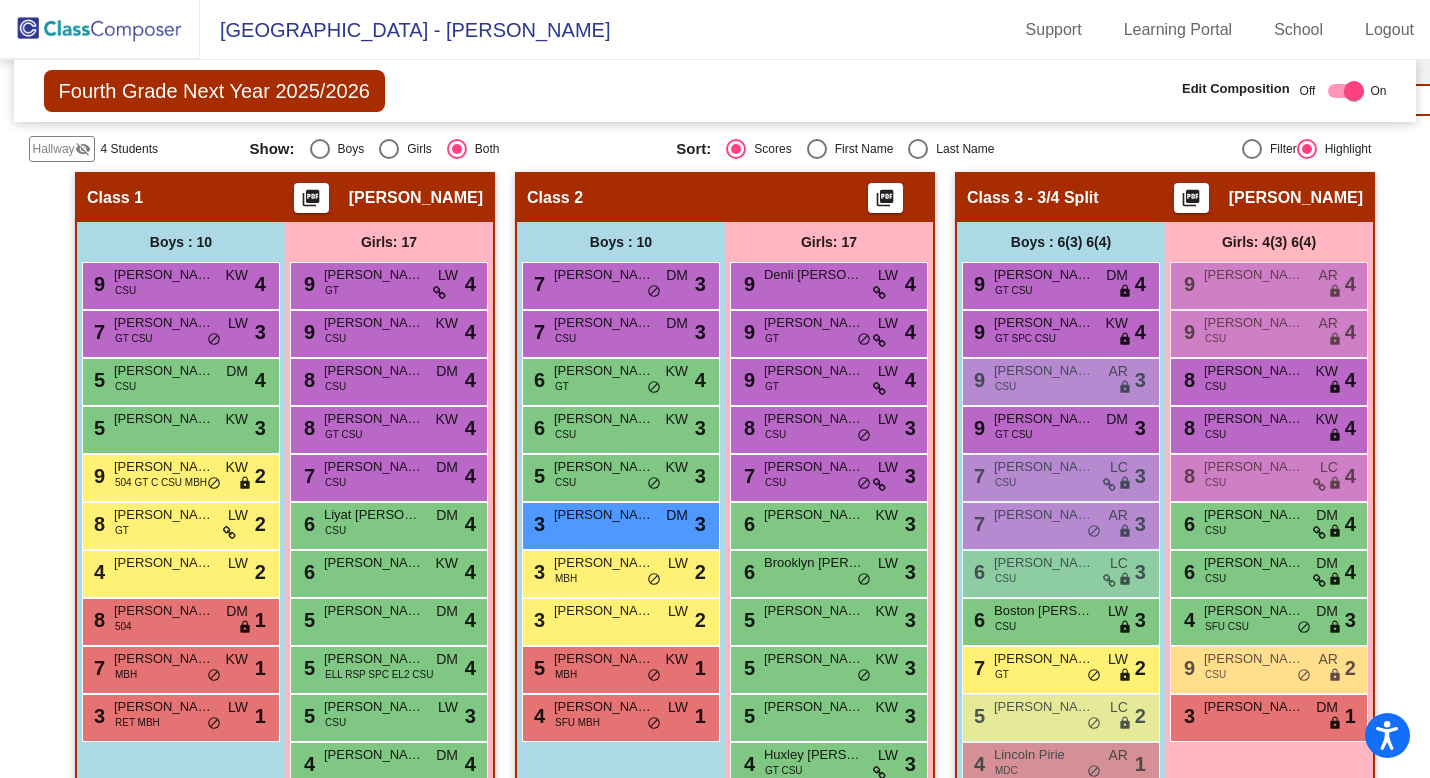 click on "picture_as_pdf" 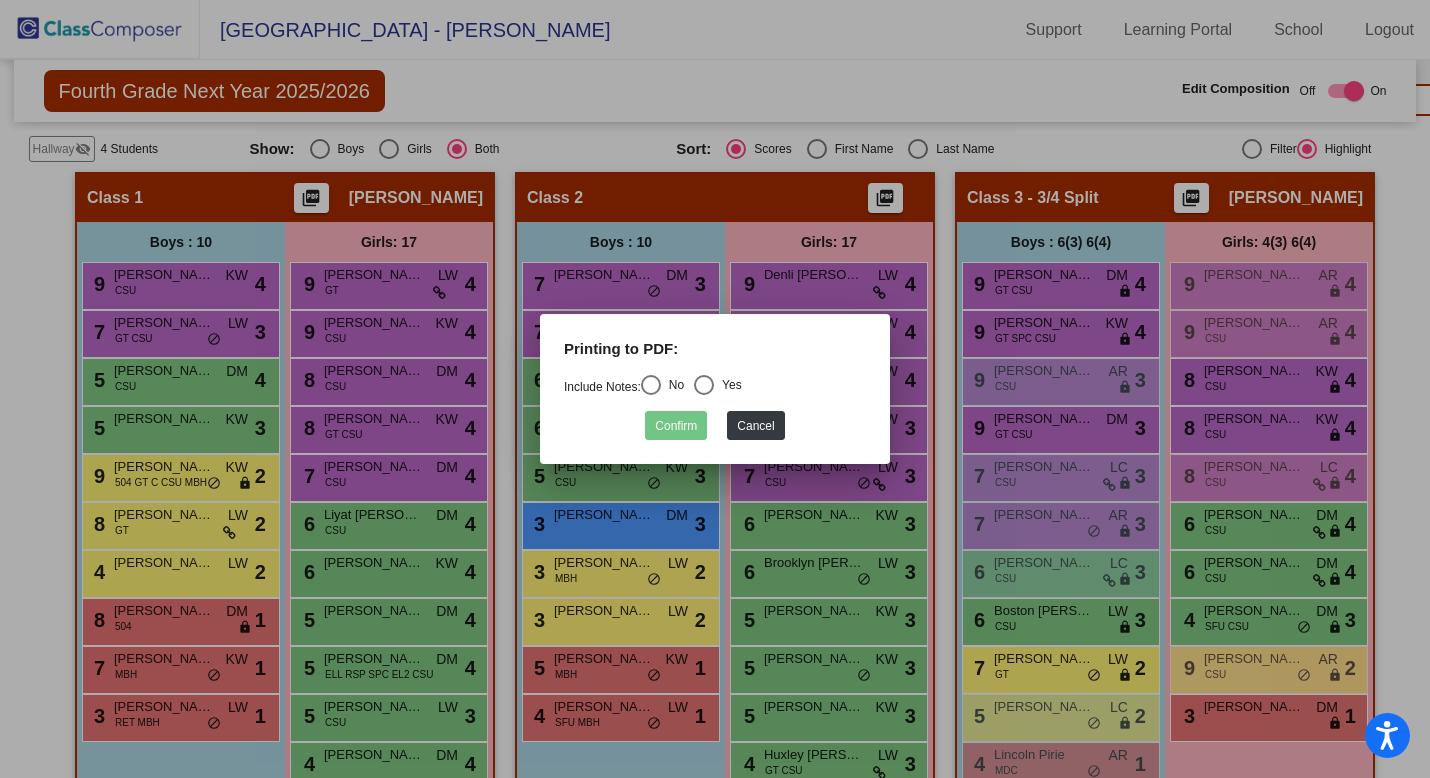 click at bounding box center (651, 385) 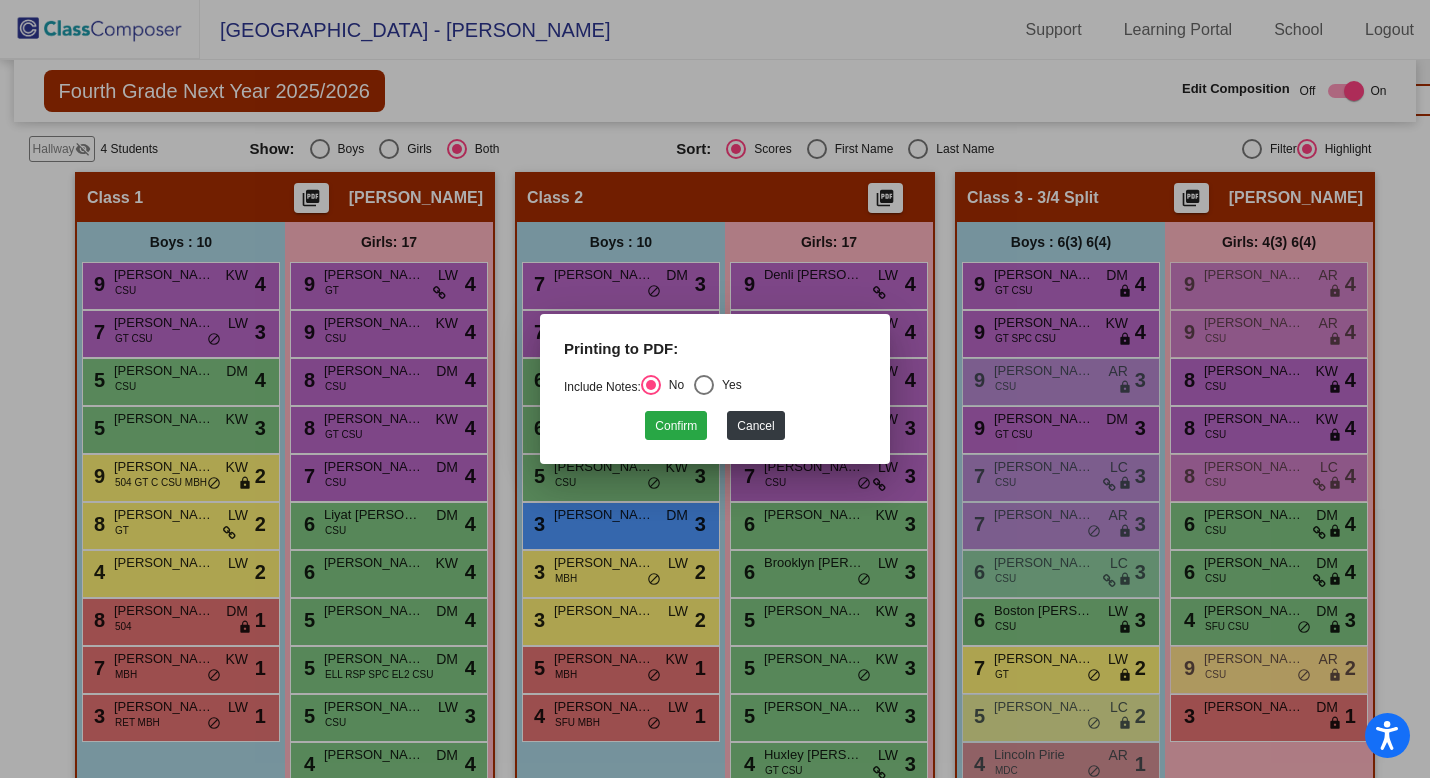 scroll, scrollTop: 0, scrollLeft: 0, axis: both 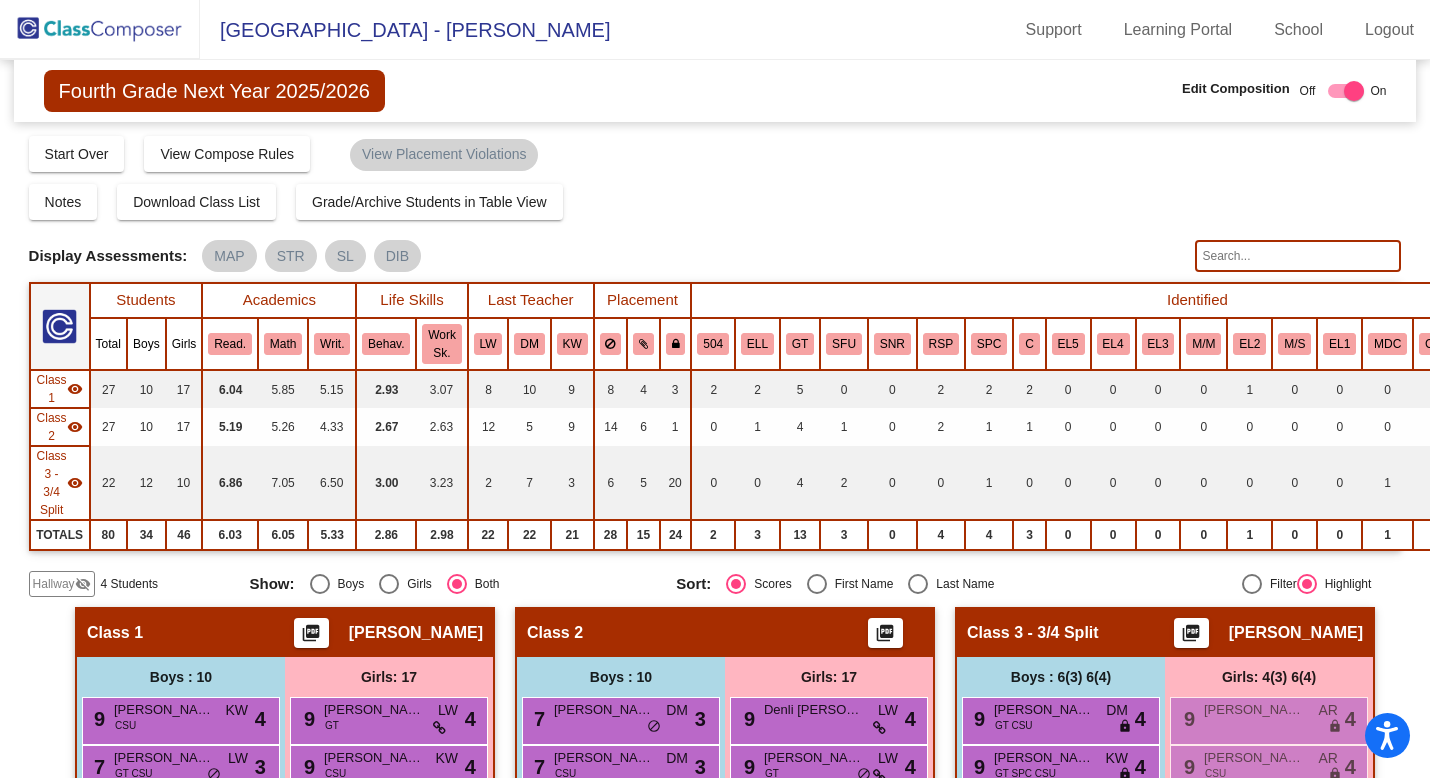 click on "visibility_off" 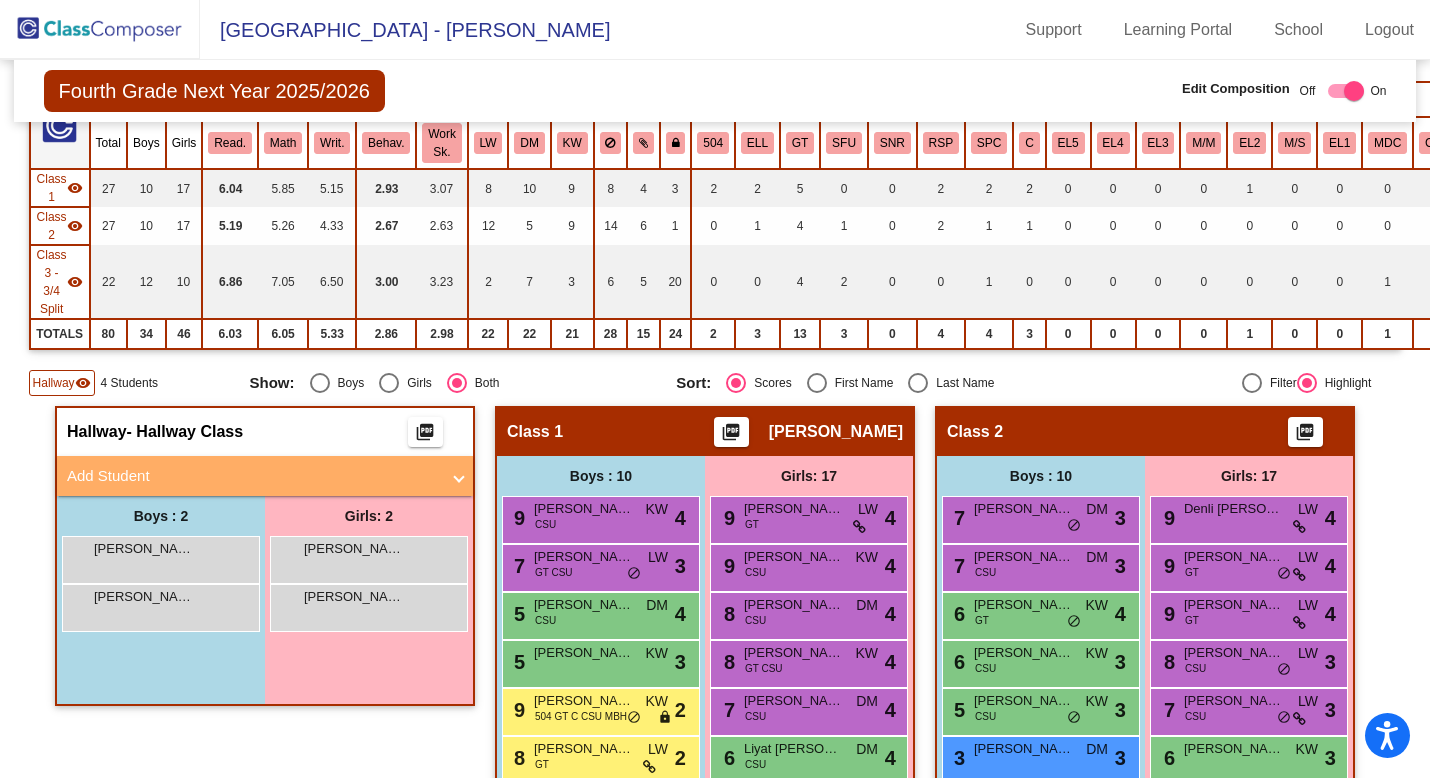 scroll, scrollTop: 204, scrollLeft: 0, axis: vertical 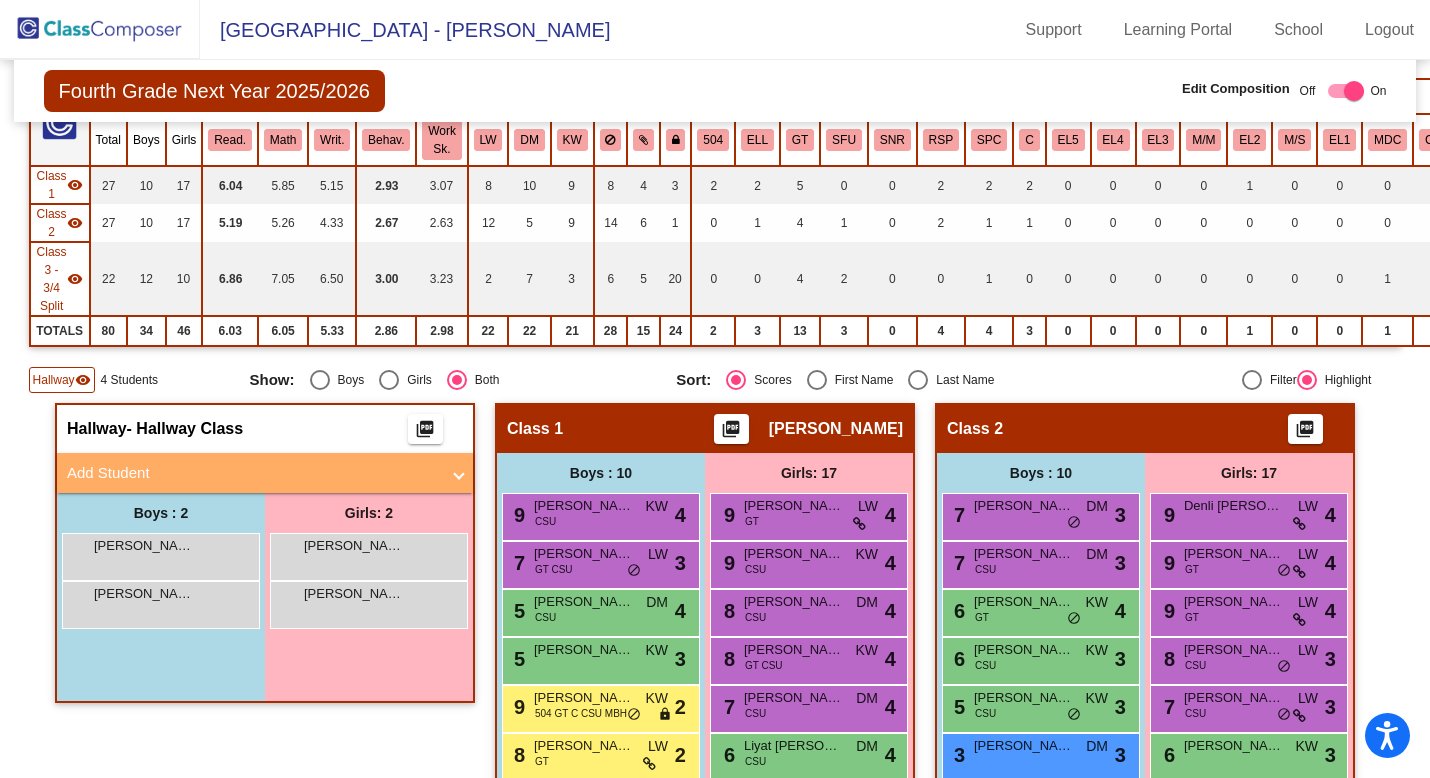 click on "Hallway" 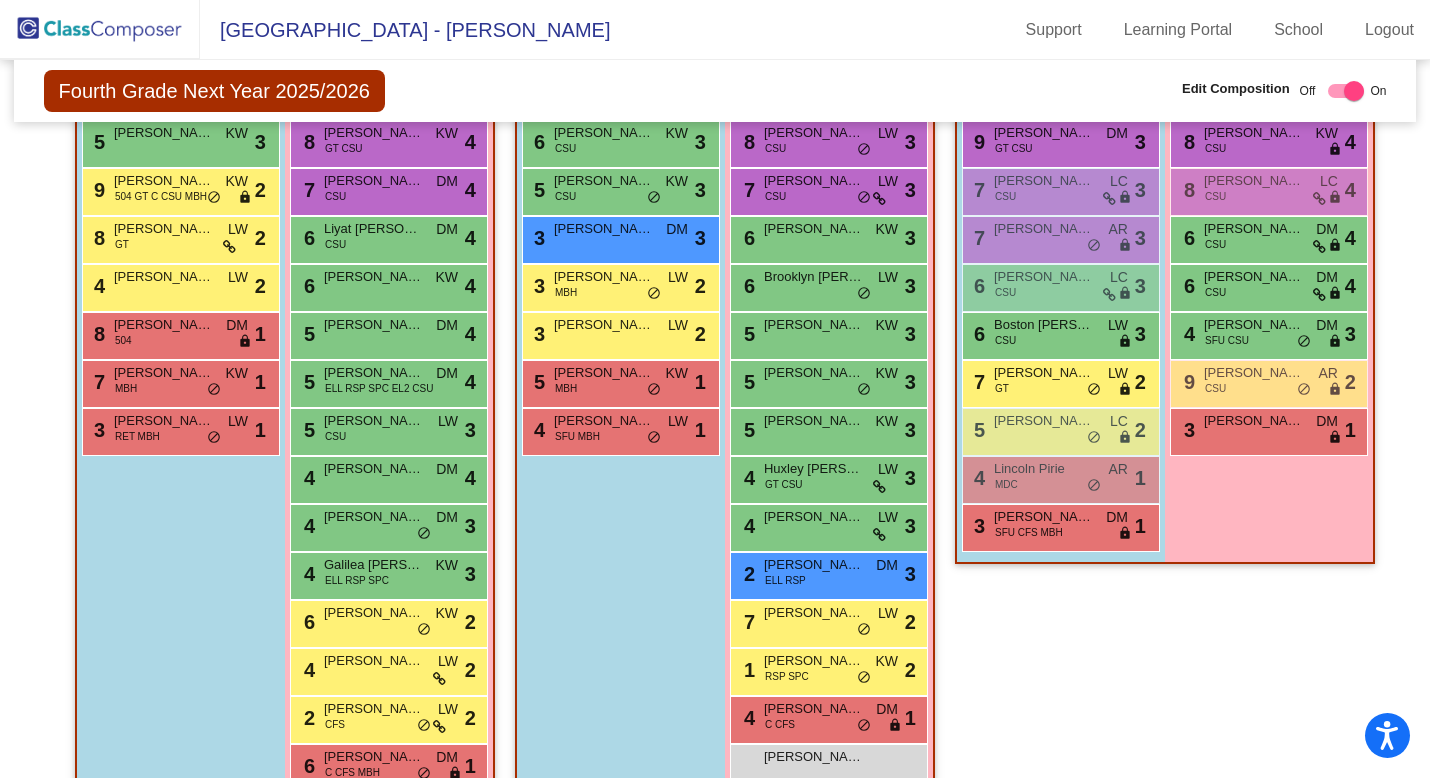 scroll, scrollTop: 776, scrollLeft: 0, axis: vertical 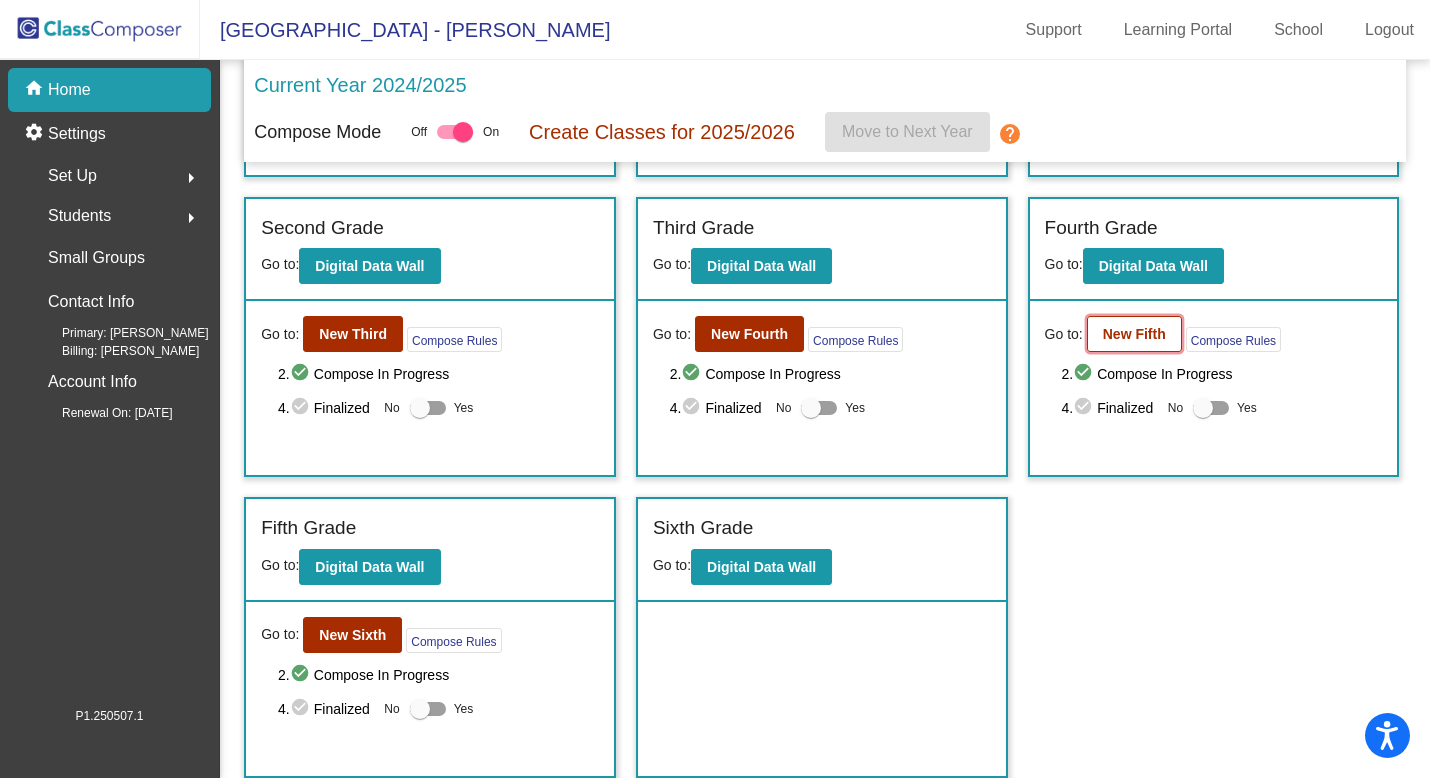click on "New Fifth" 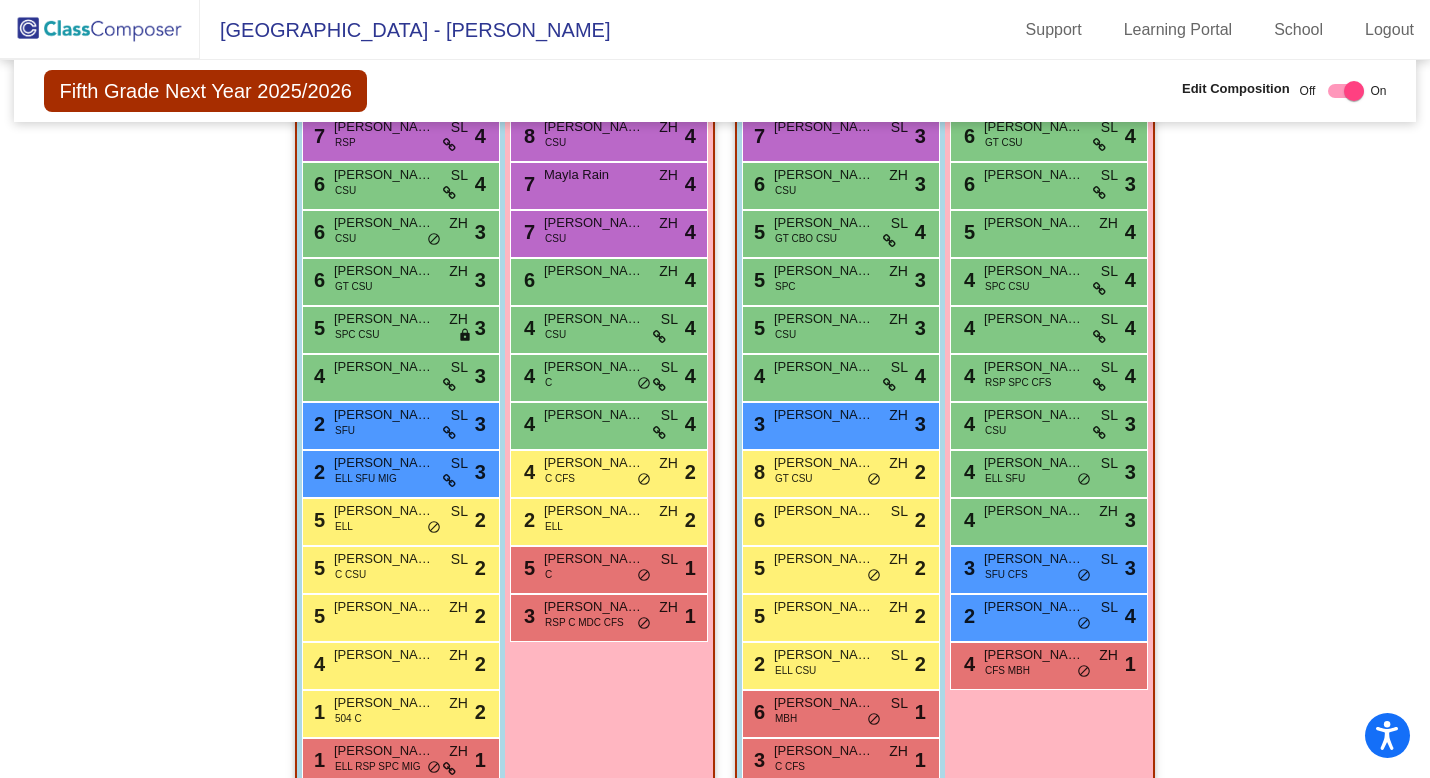 scroll, scrollTop: 725, scrollLeft: 0, axis: vertical 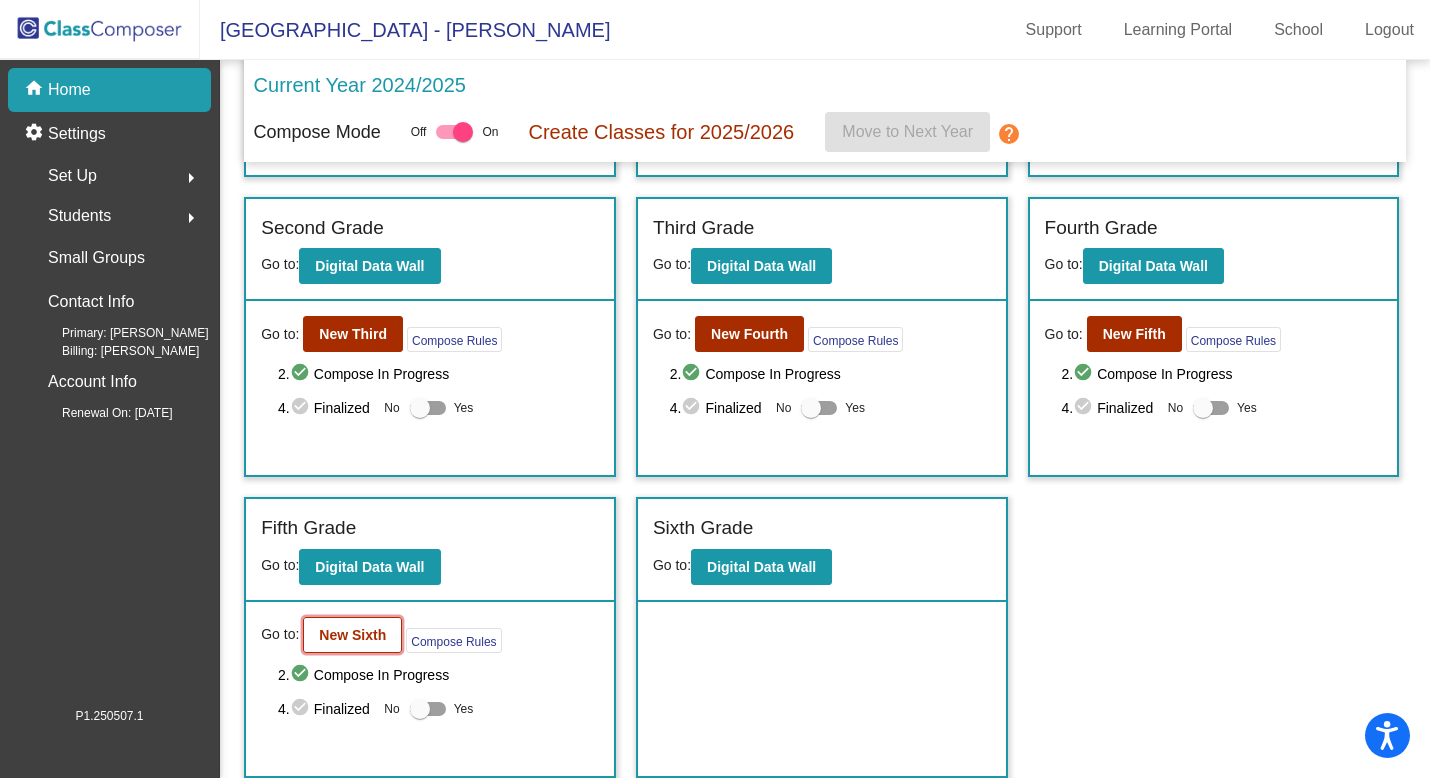 click on "New Sixth" 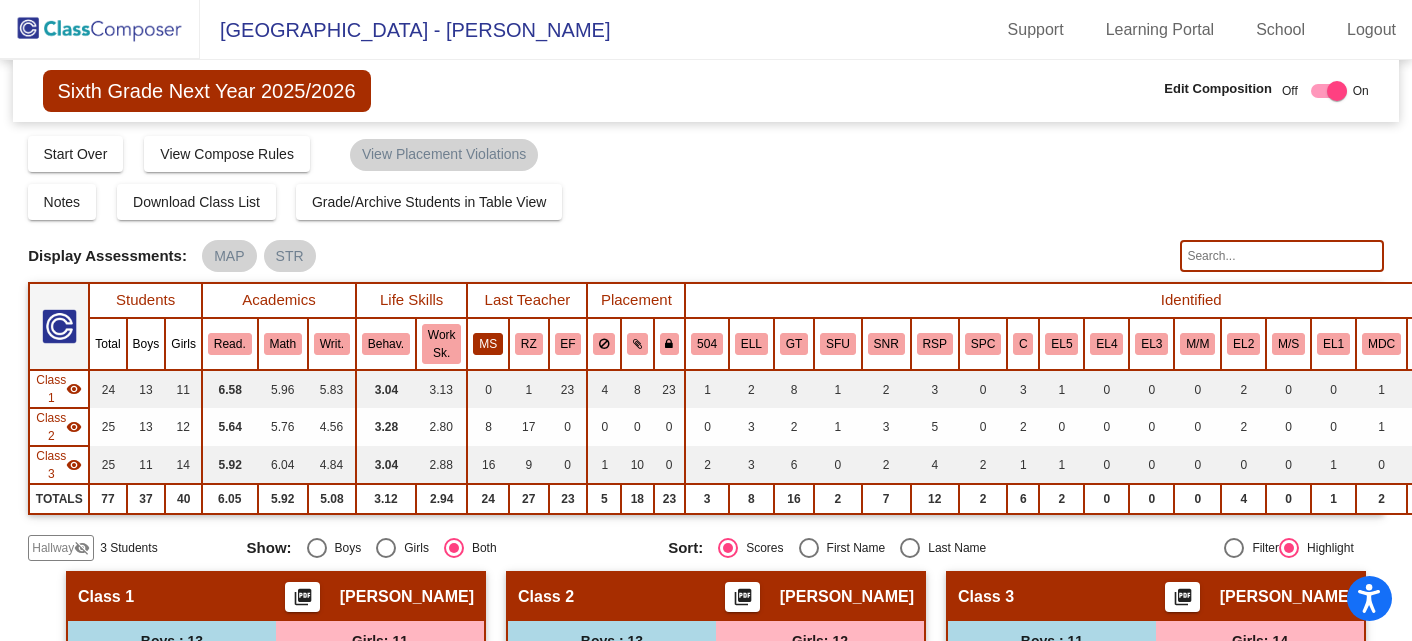 scroll, scrollTop: 240, scrollLeft: 0, axis: vertical 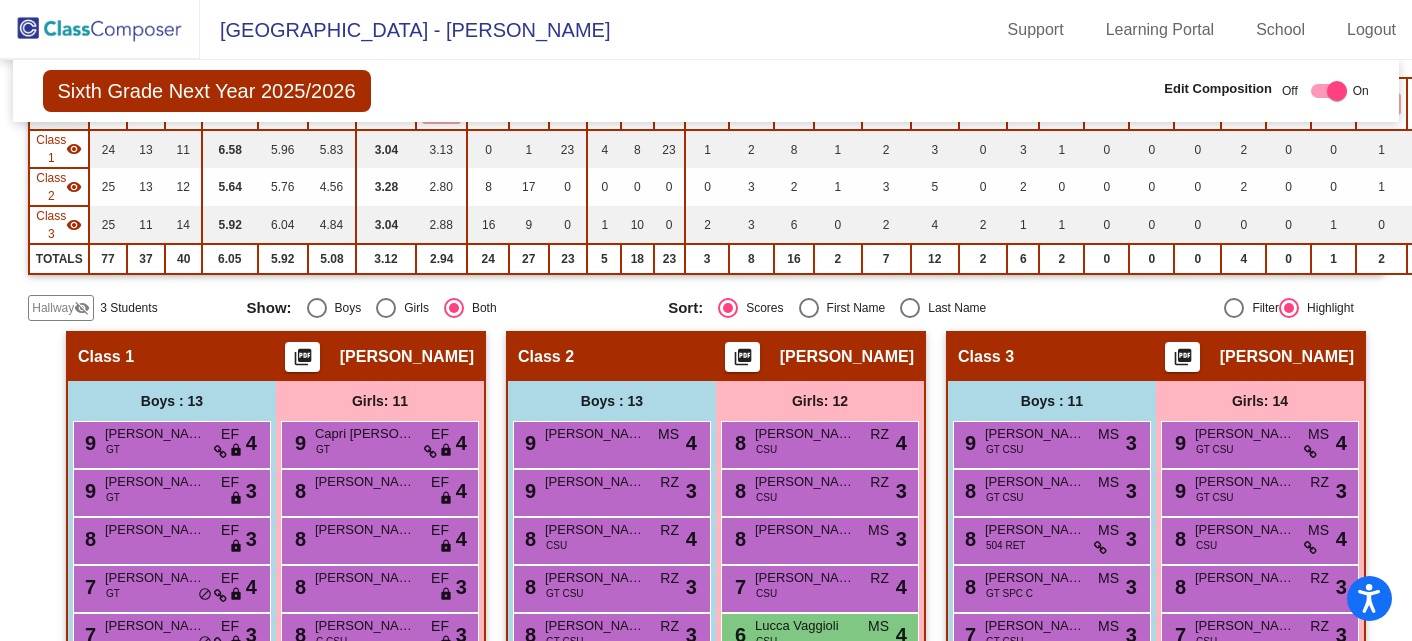 click on "Hallway" 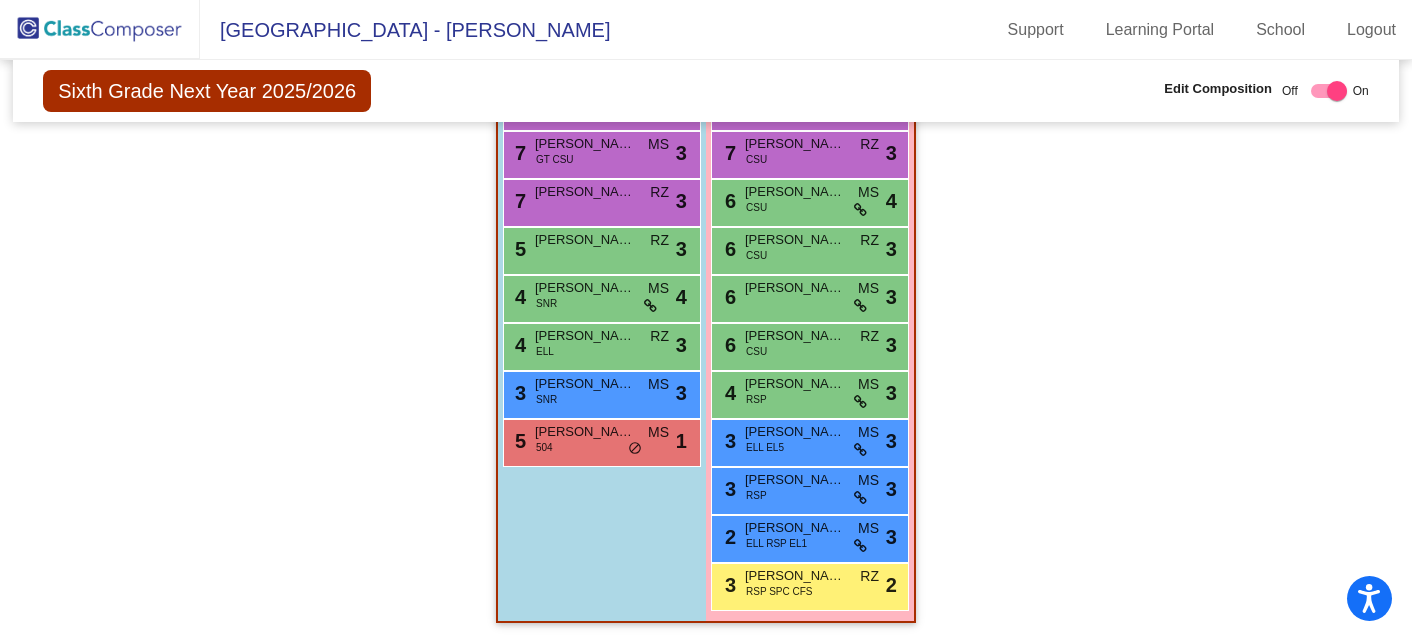 scroll, scrollTop: 1479, scrollLeft: 0, axis: vertical 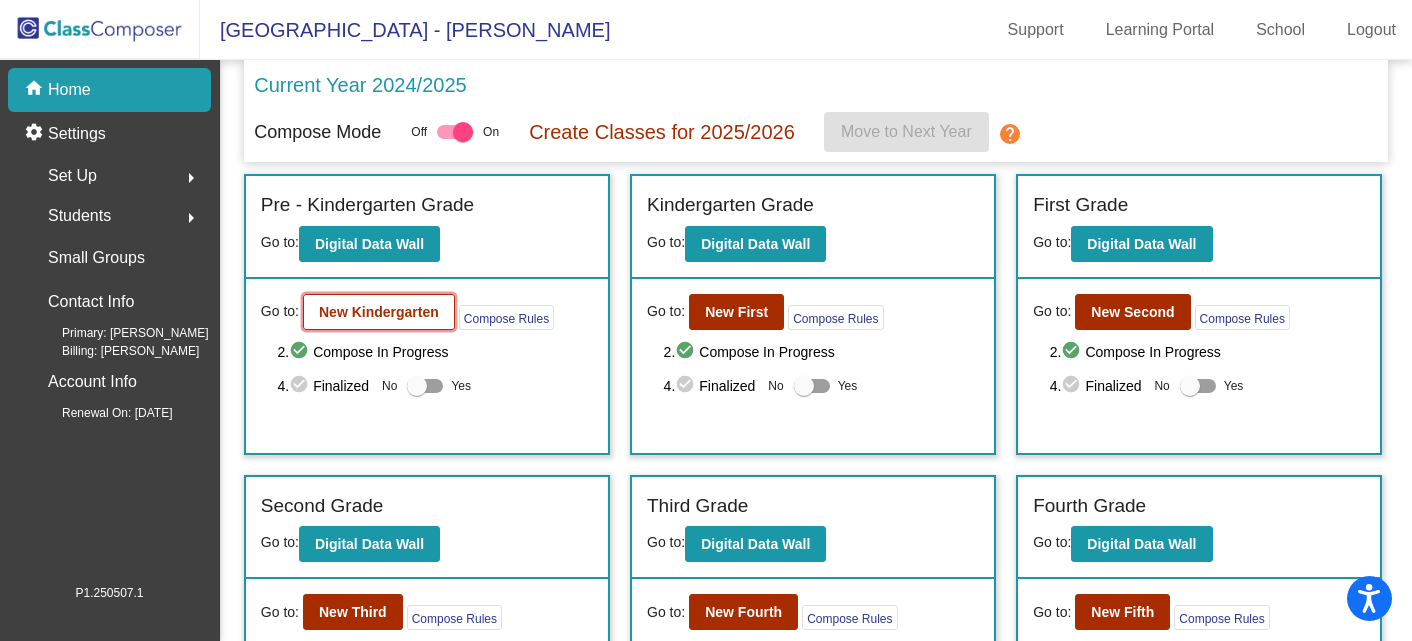 click on "New Kindergarten" 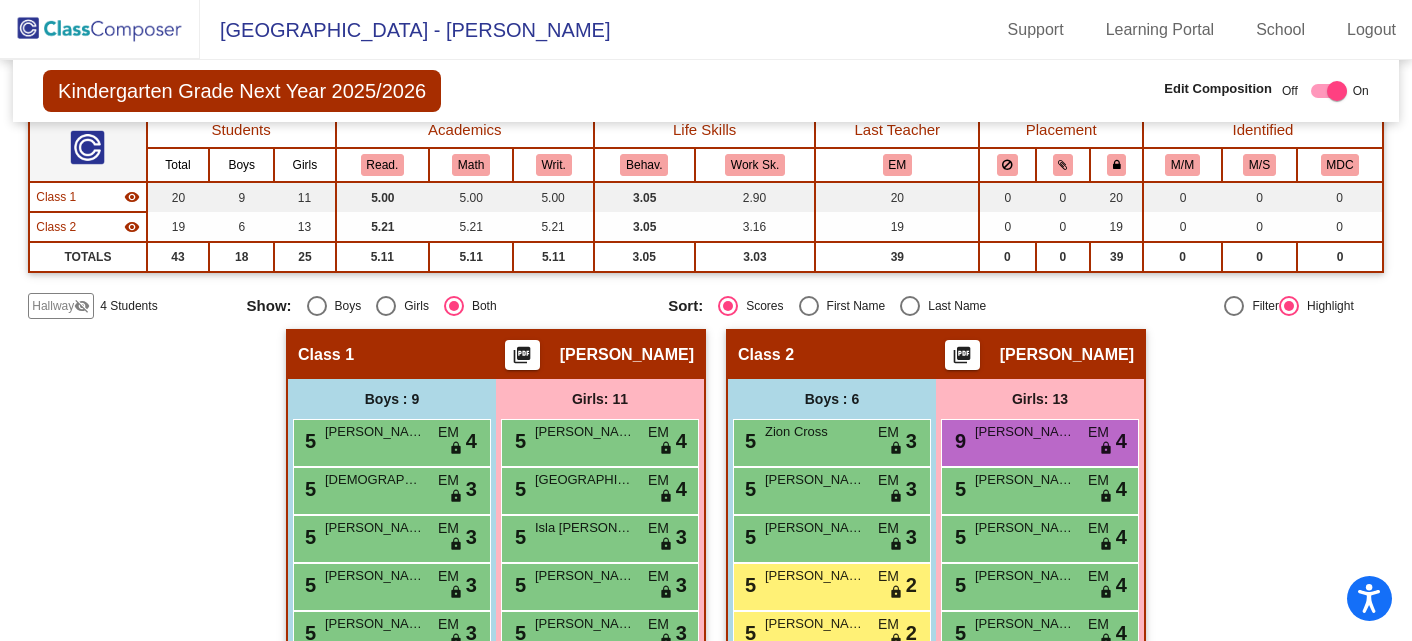 scroll, scrollTop: 160, scrollLeft: 0, axis: vertical 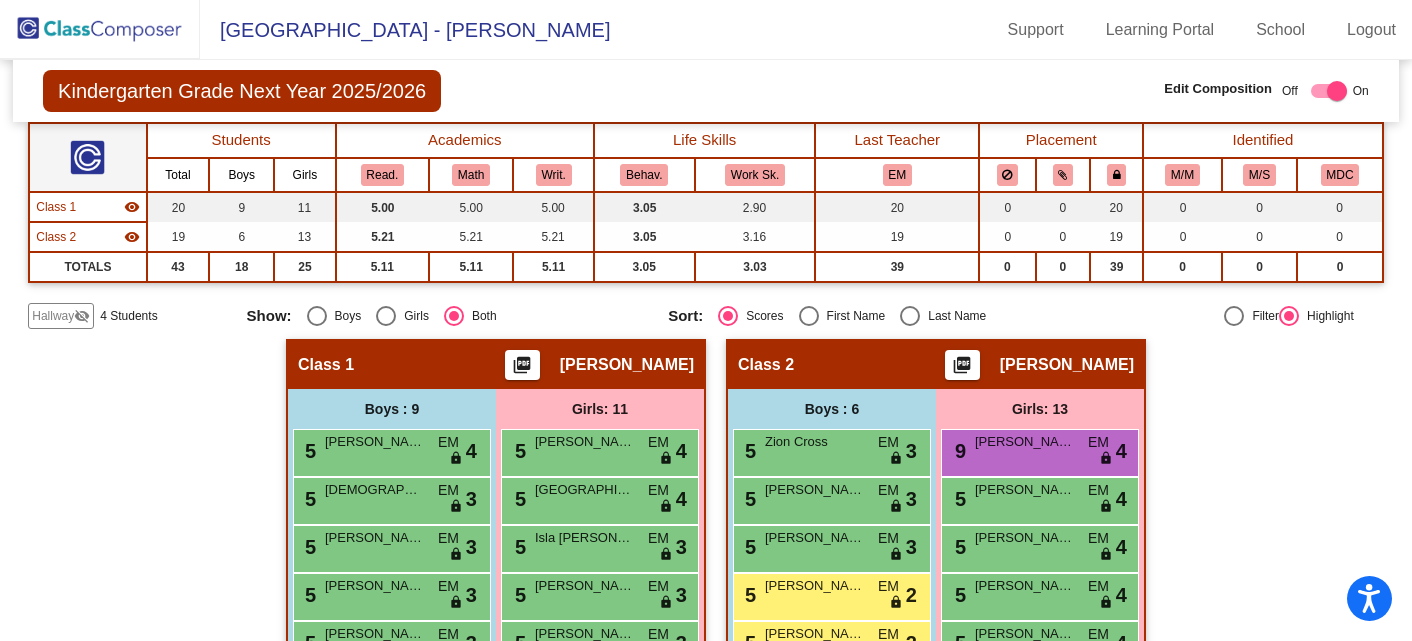 click on "Hallway" 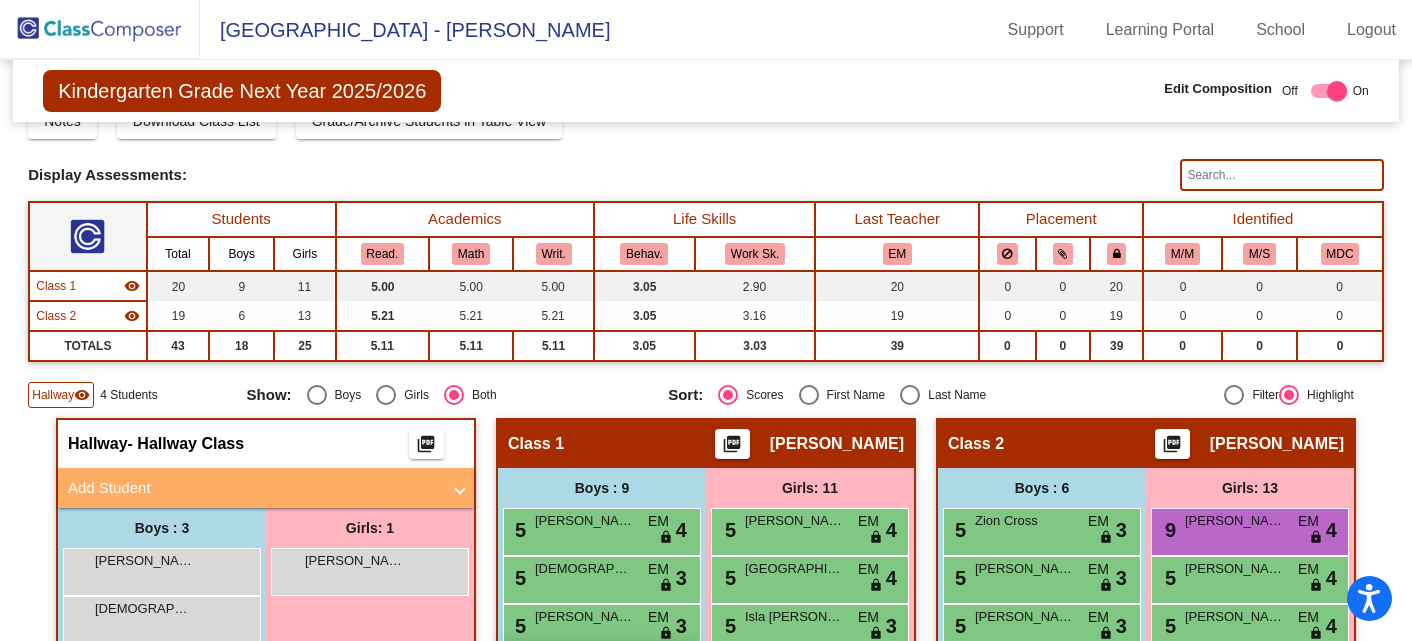 scroll, scrollTop: 0, scrollLeft: 0, axis: both 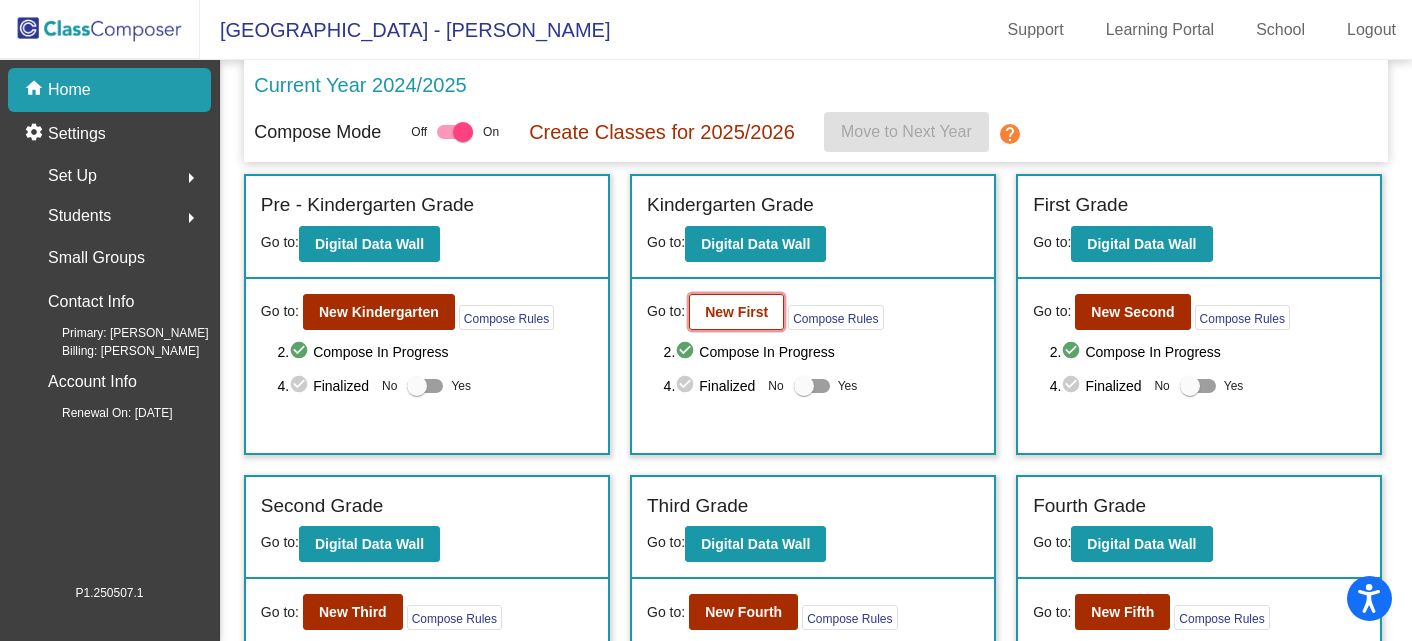 click on "New First" 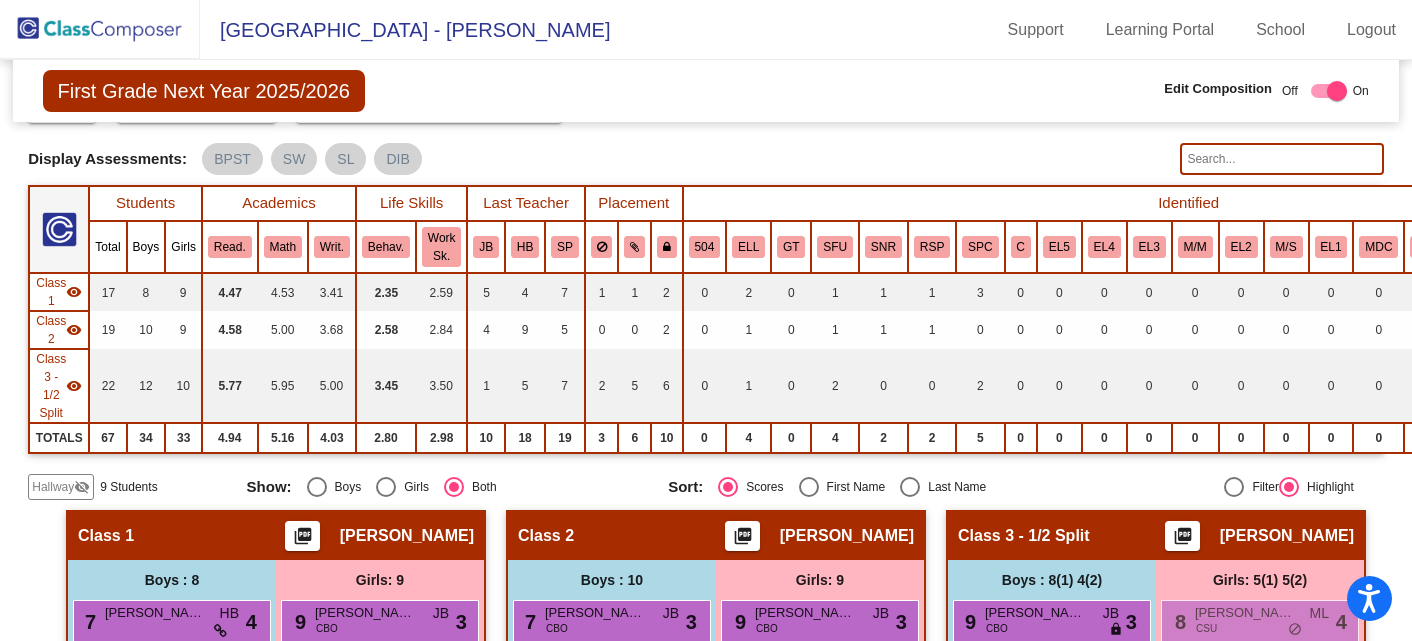 scroll, scrollTop: 127, scrollLeft: 0, axis: vertical 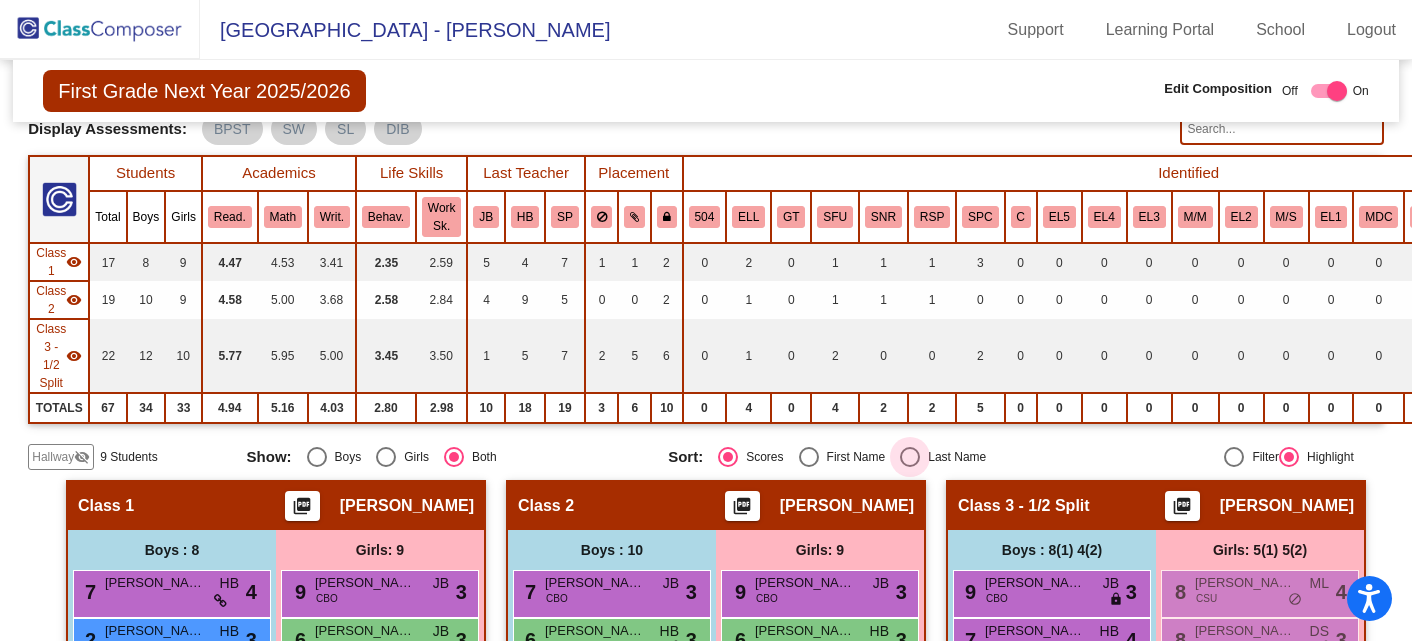 click at bounding box center [910, 457] 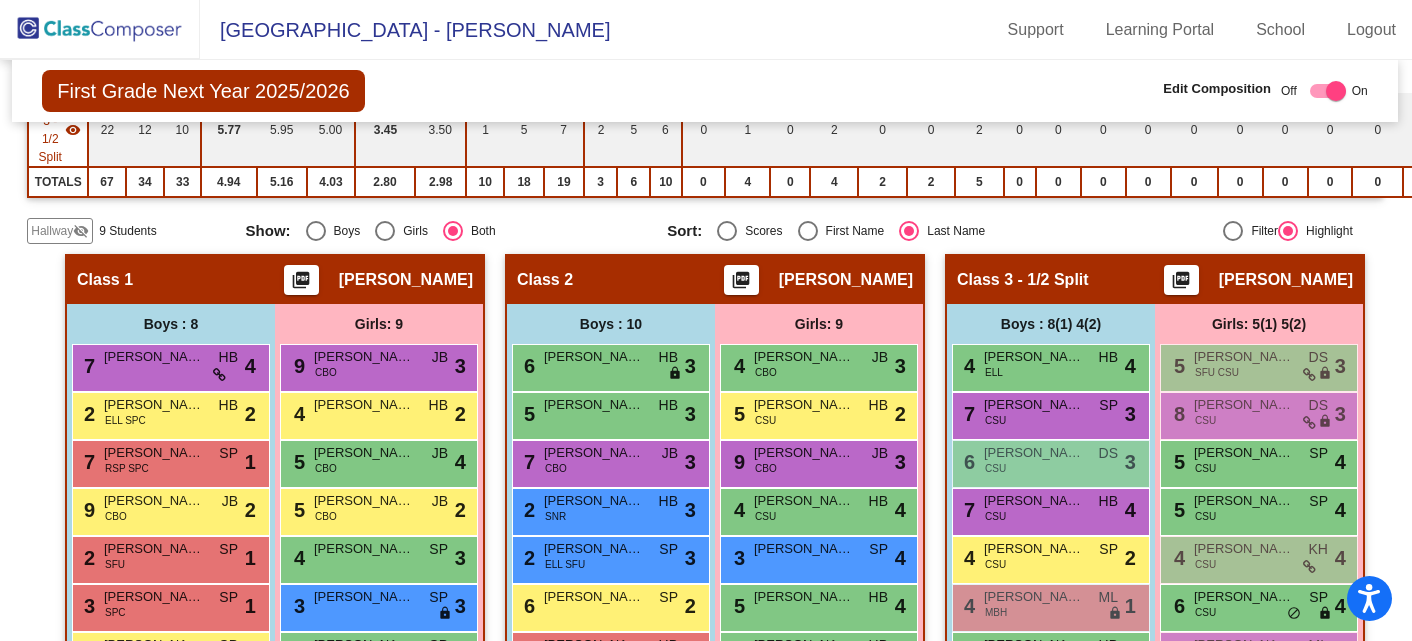 scroll, scrollTop: 307, scrollLeft: 1, axis: both 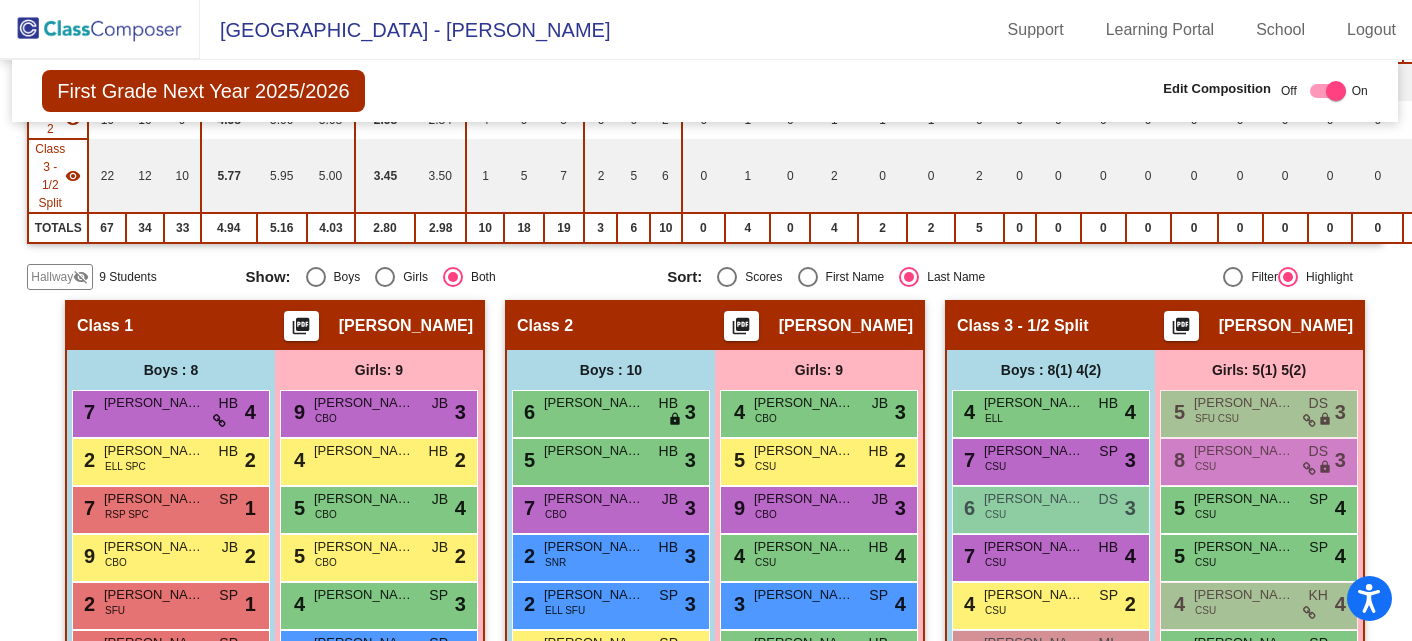 click on "visibility_off" 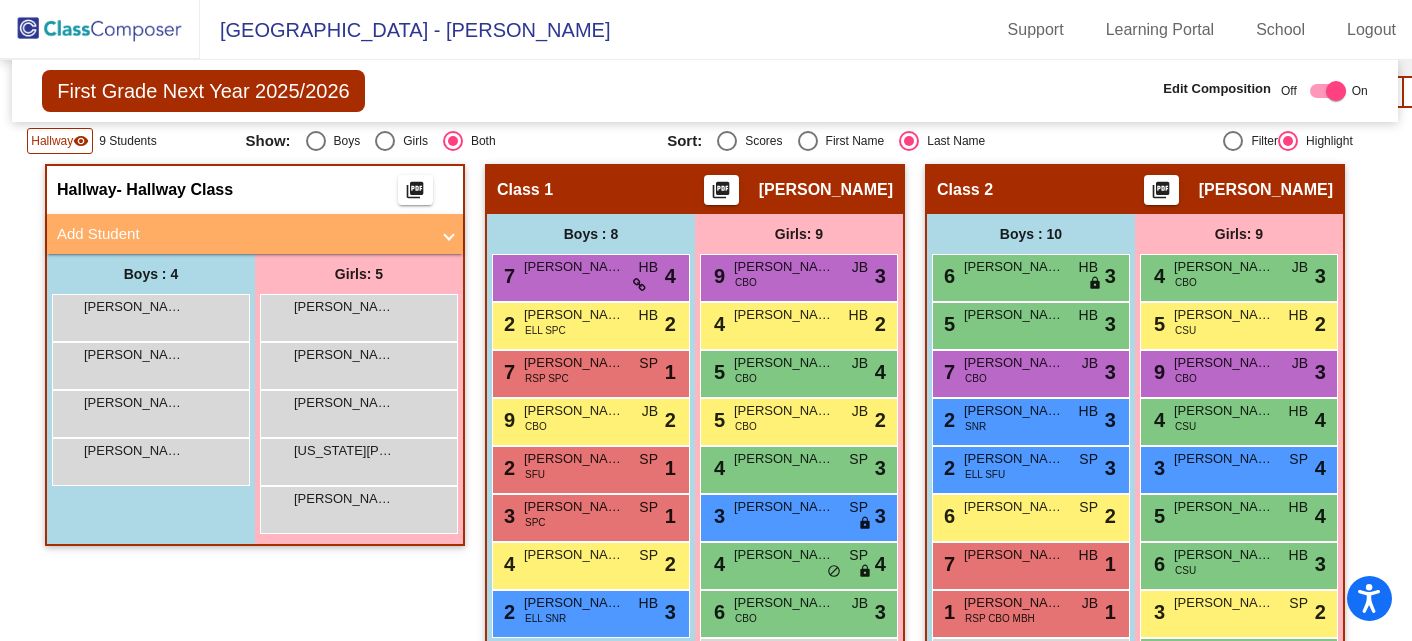scroll, scrollTop: 0, scrollLeft: 1, axis: horizontal 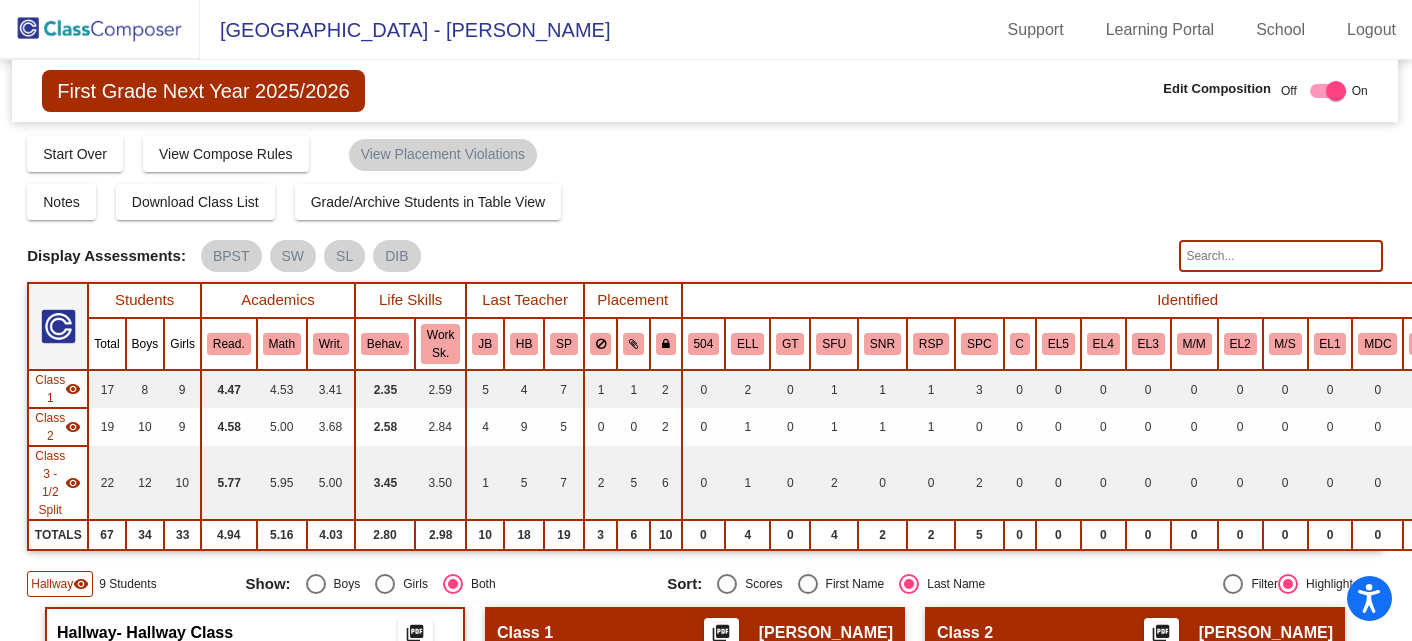 click 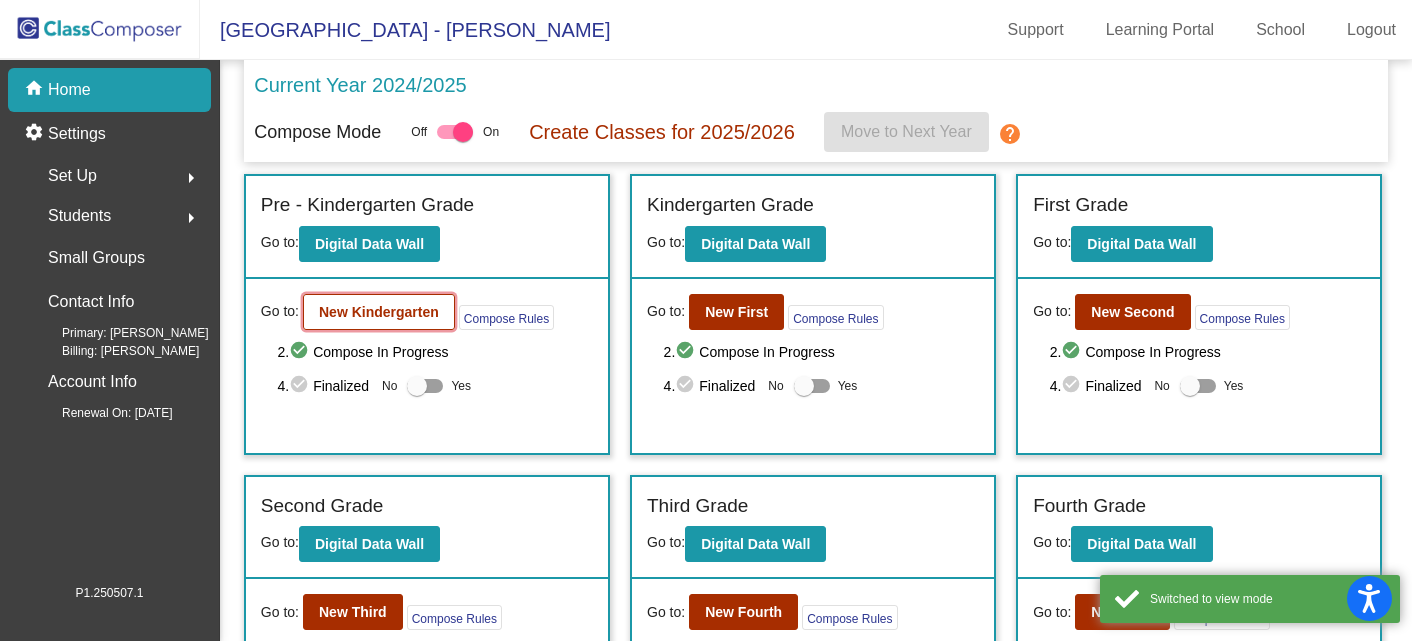 click on "New Kindergarten" 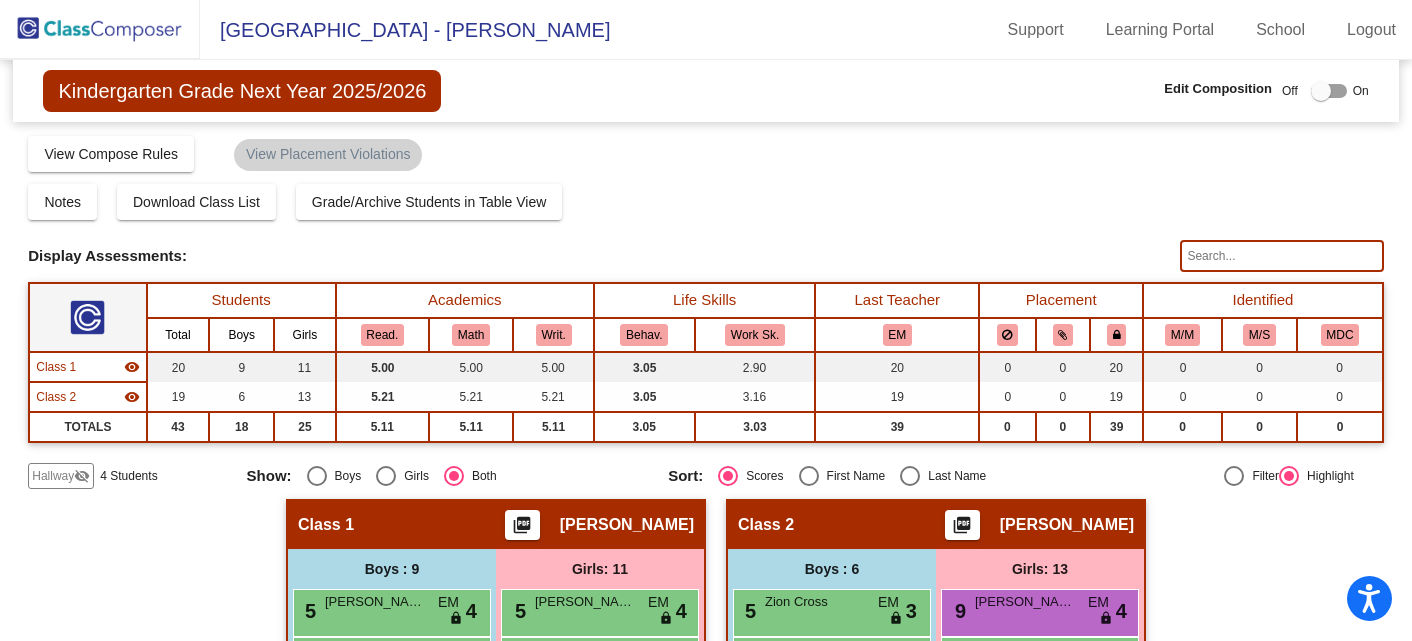 click on "Hallway" 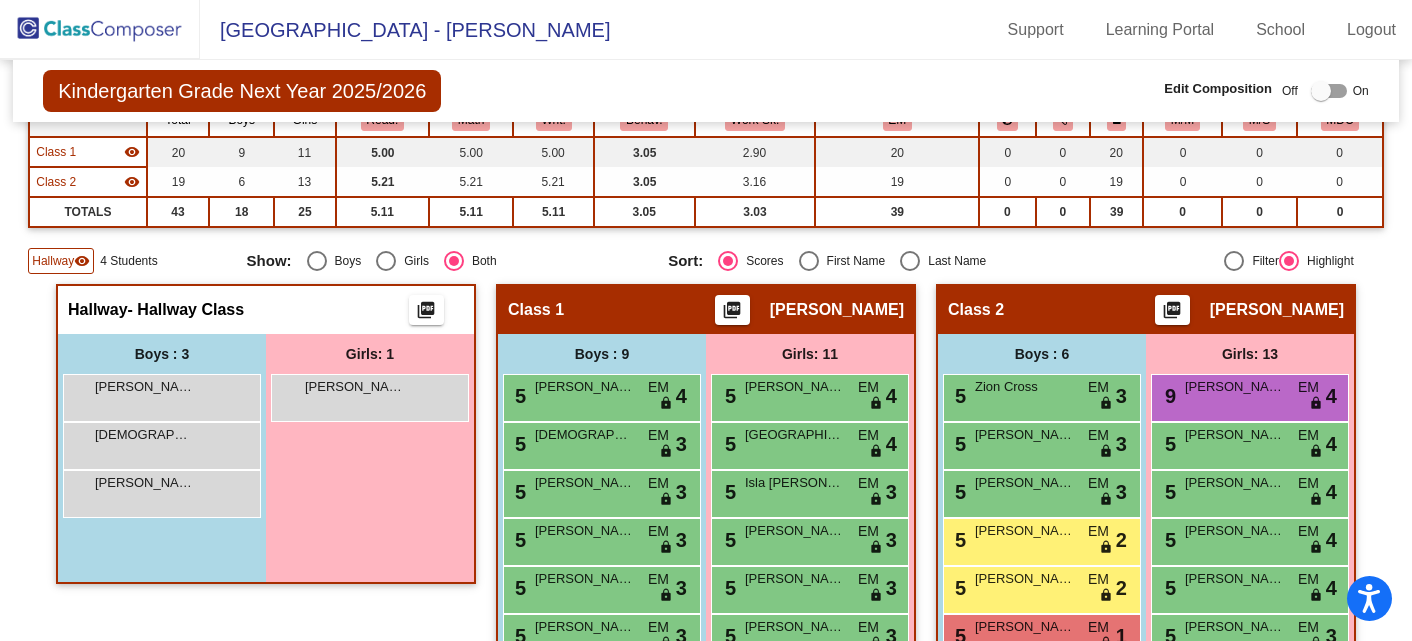 scroll, scrollTop: 0, scrollLeft: 0, axis: both 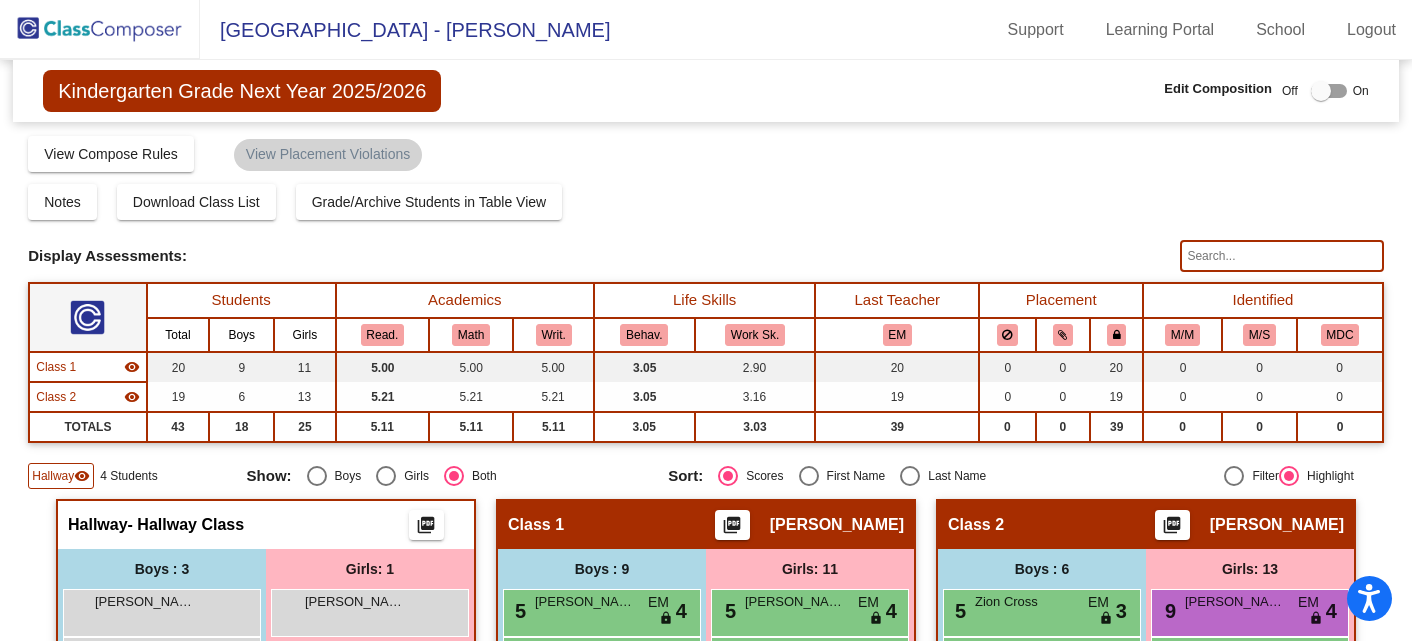 click 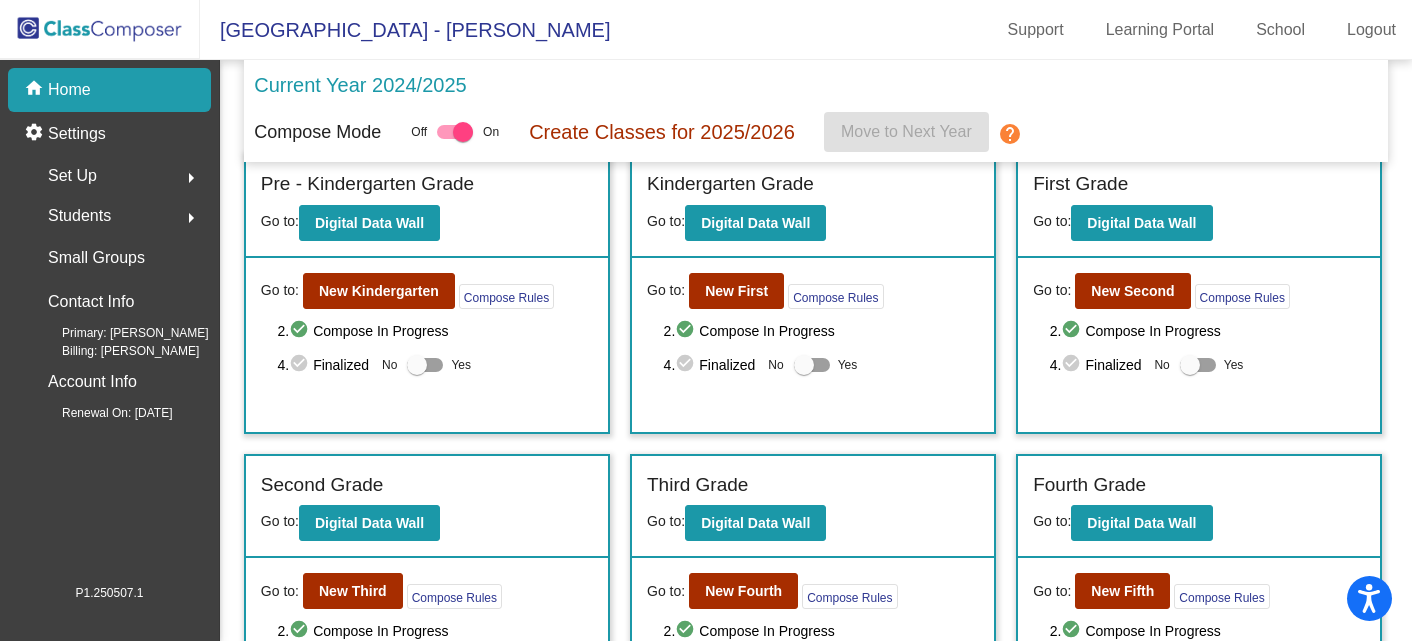 scroll, scrollTop: 0, scrollLeft: 0, axis: both 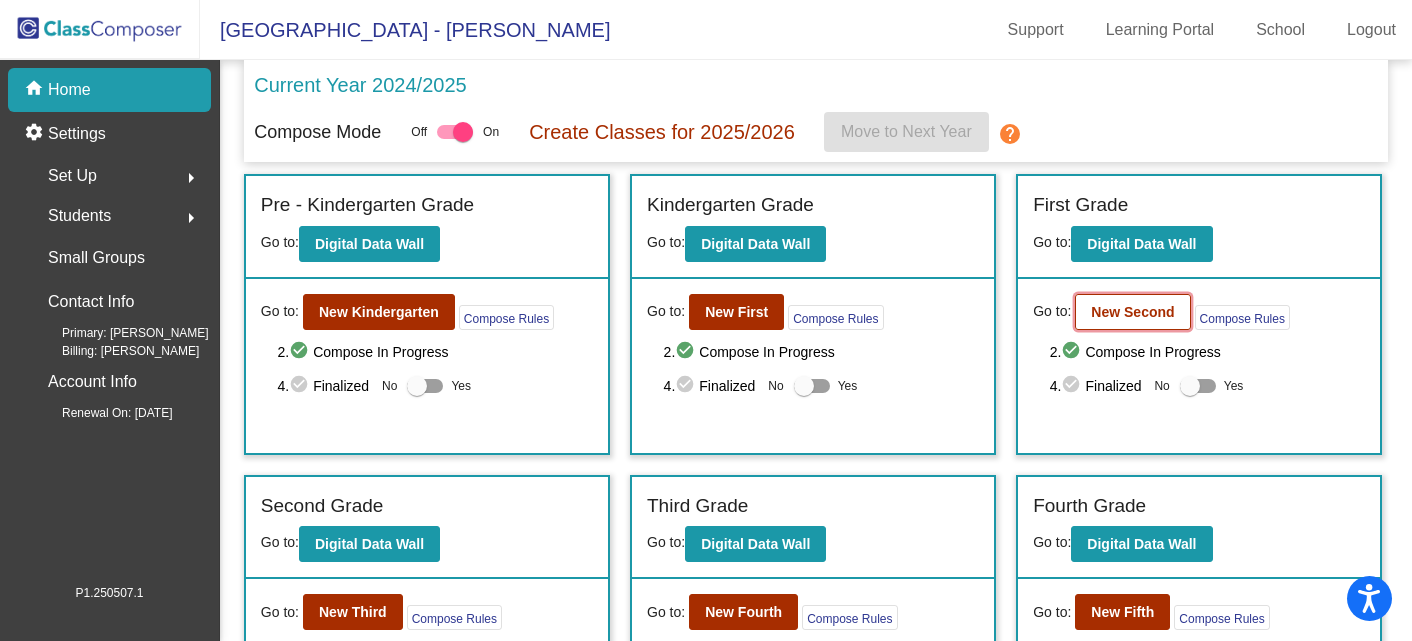 click on "New Second" 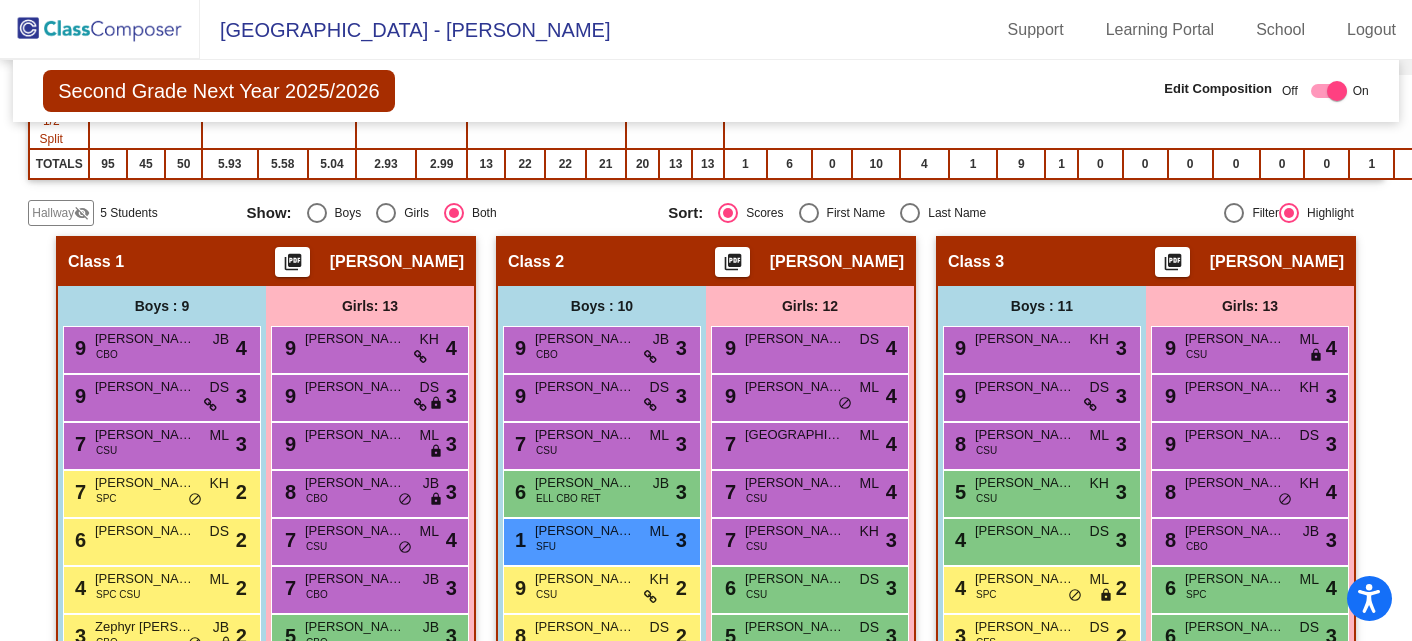 scroll, scrollTop: 297, scrollLeft: 0, axis: vertical 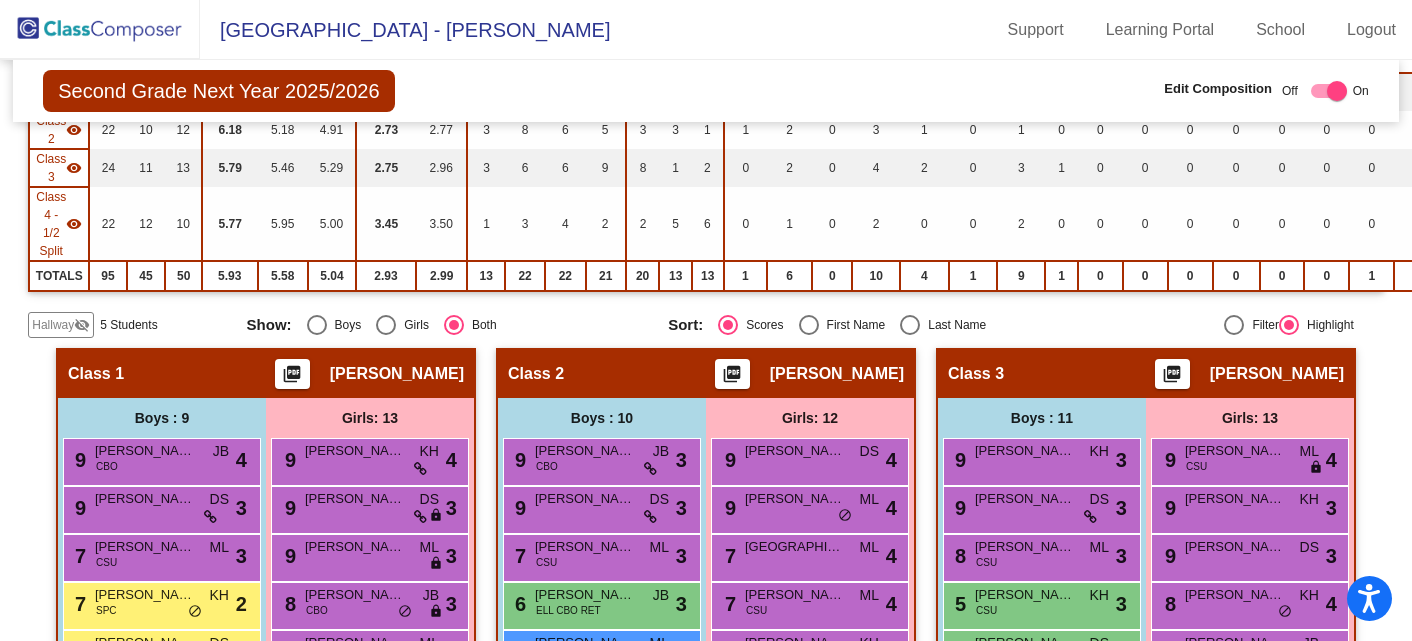 click at bounding box center [910, 325] 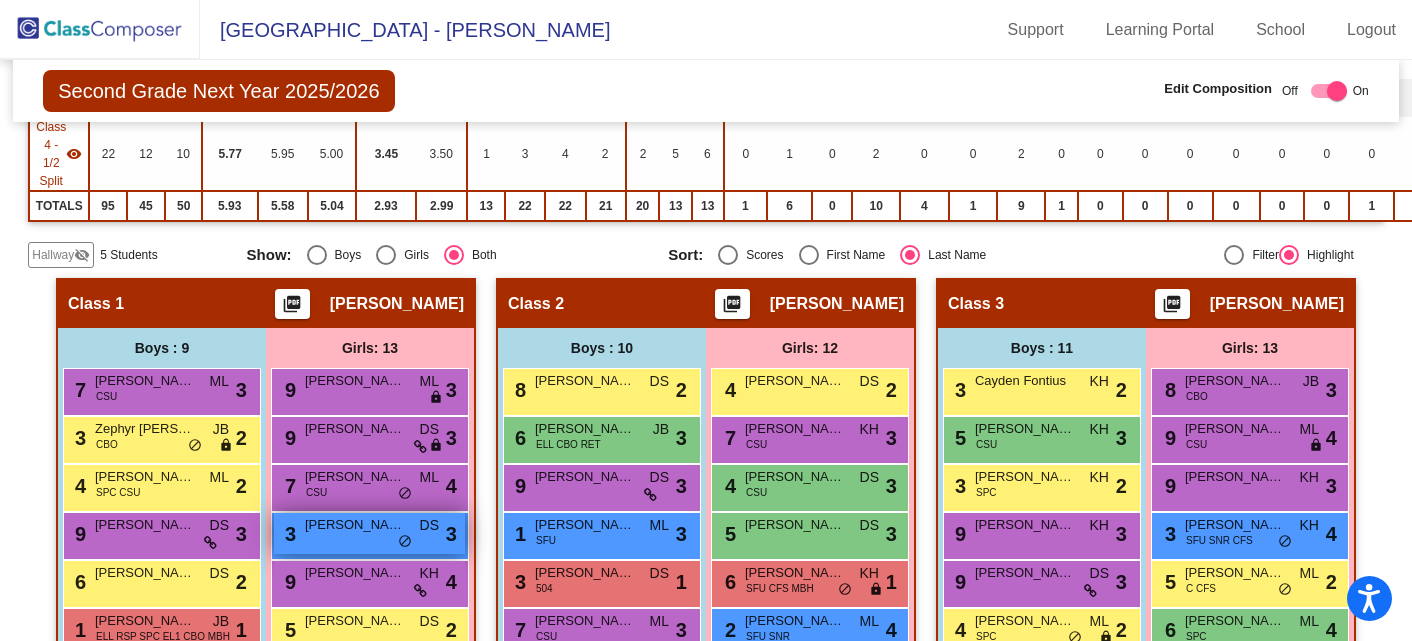 scroll, scrollTop: 228, scrollLeft: 0, axis: vertical 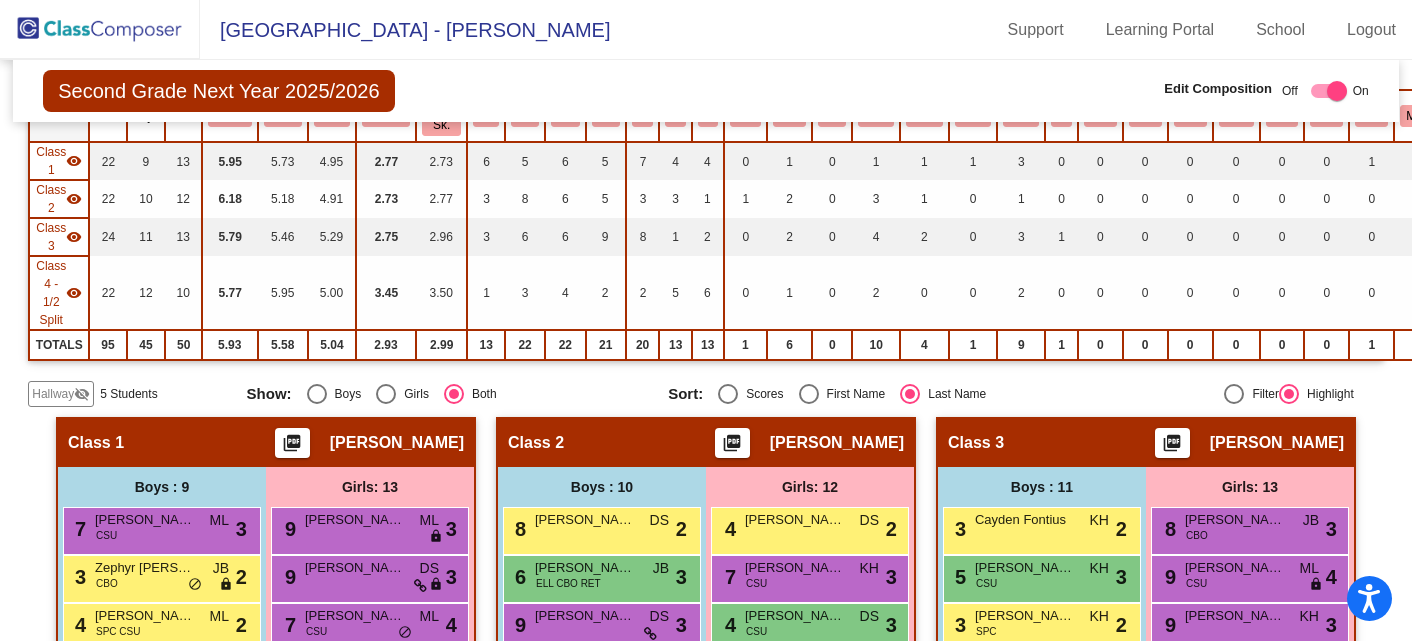 click on "Hallway" 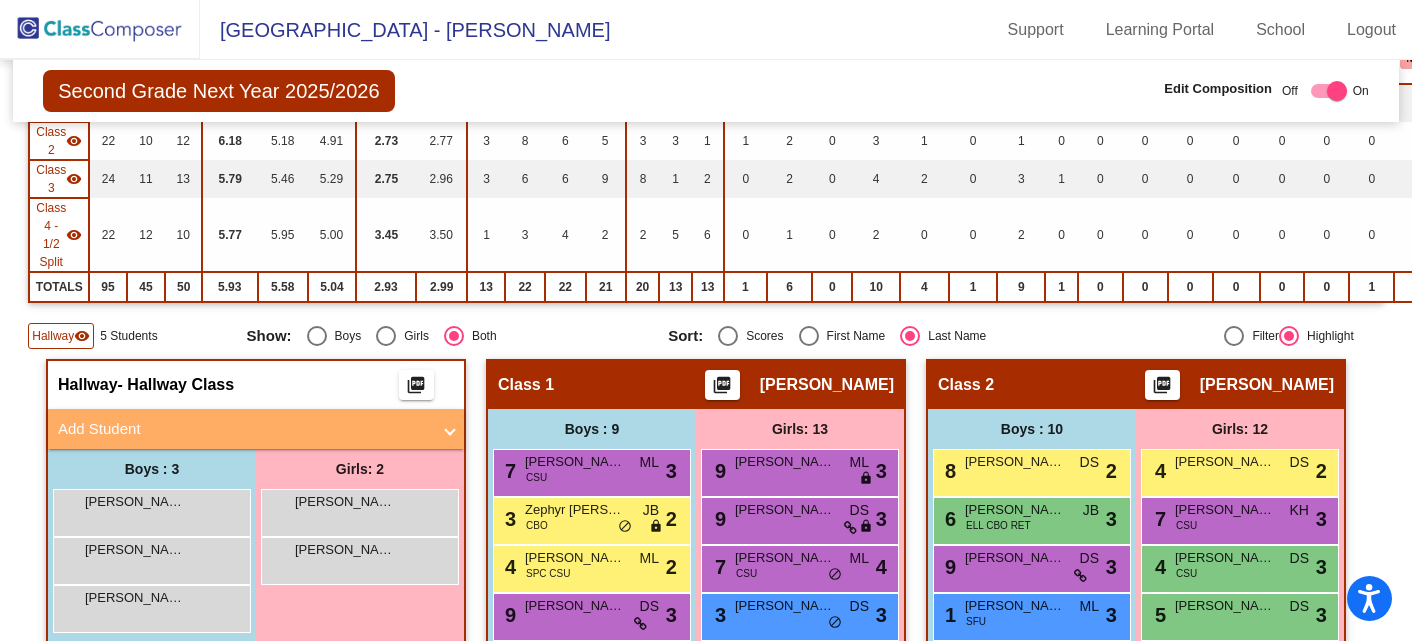 scroll, scrollTop: 0, scrollLeft: 0, axis: both 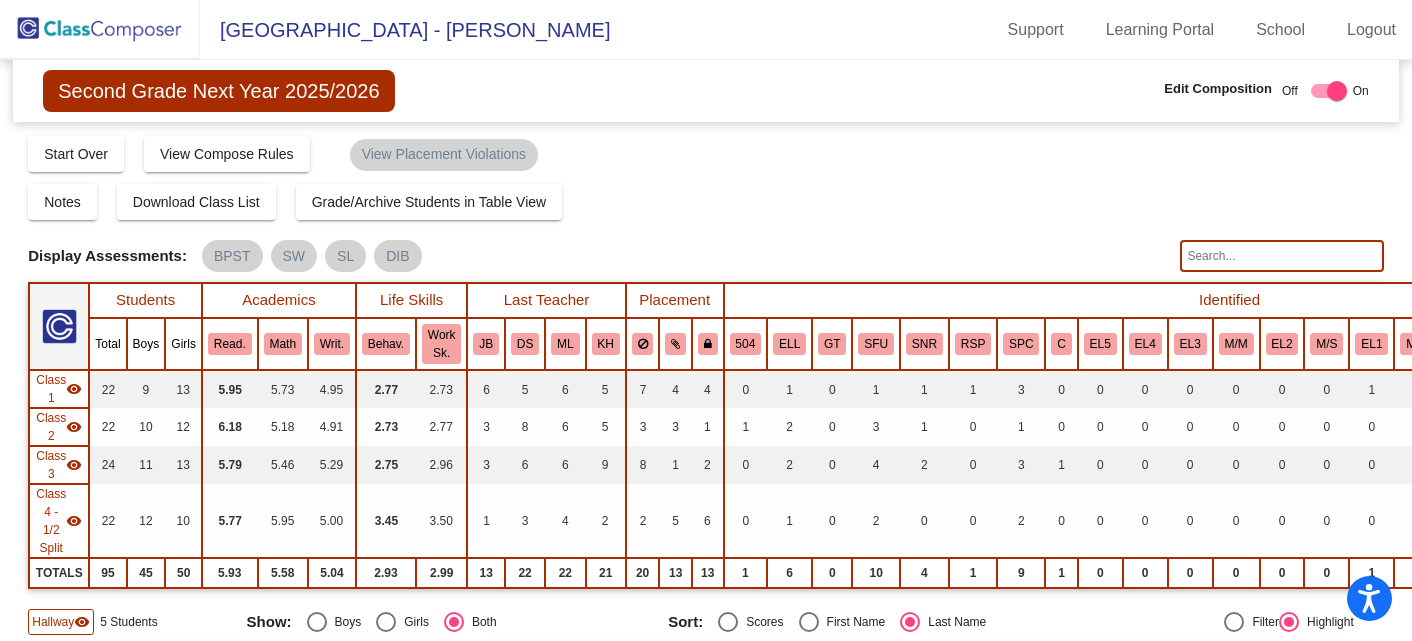 click 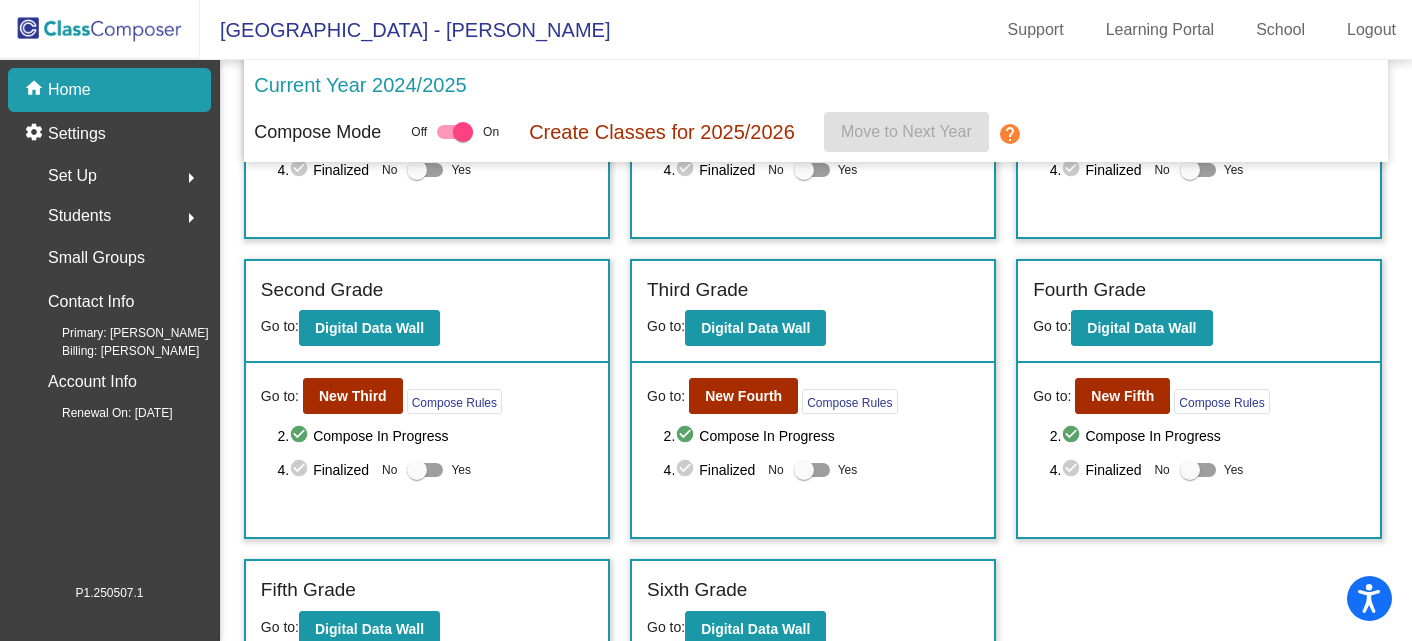 scroll, scrollTop: 222, scrollLeft: 0, axis: vertical 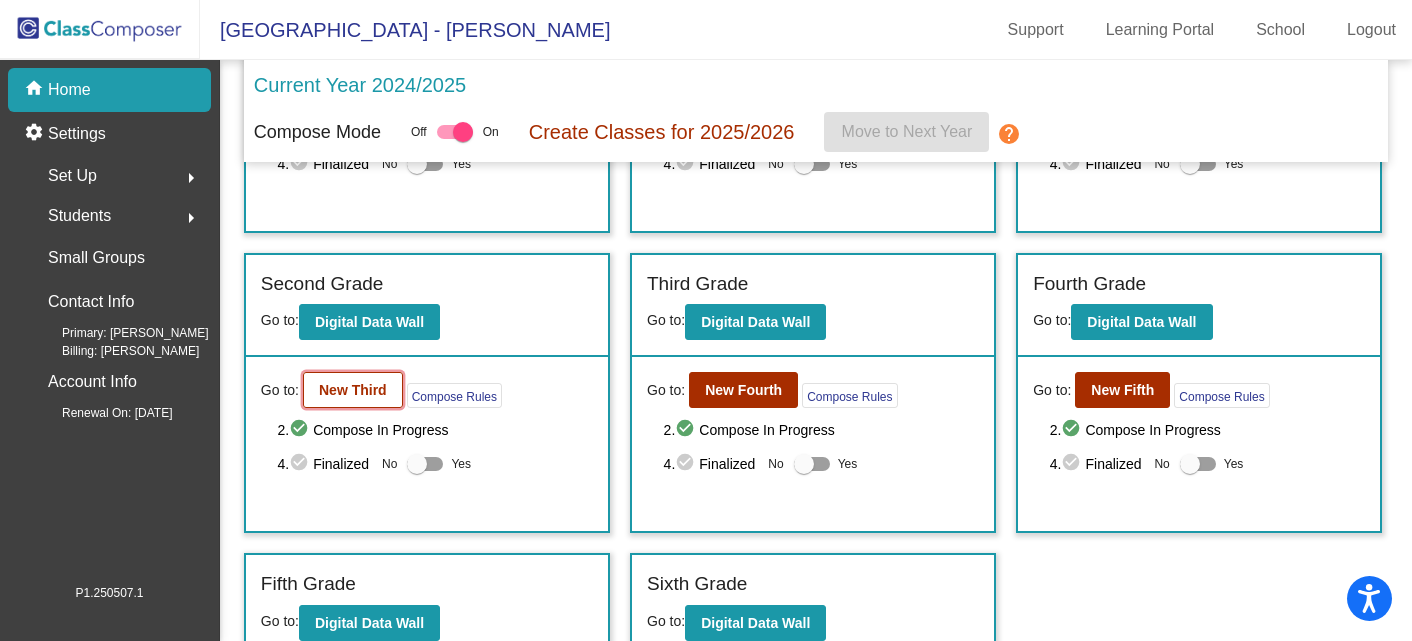 click on "New Third" 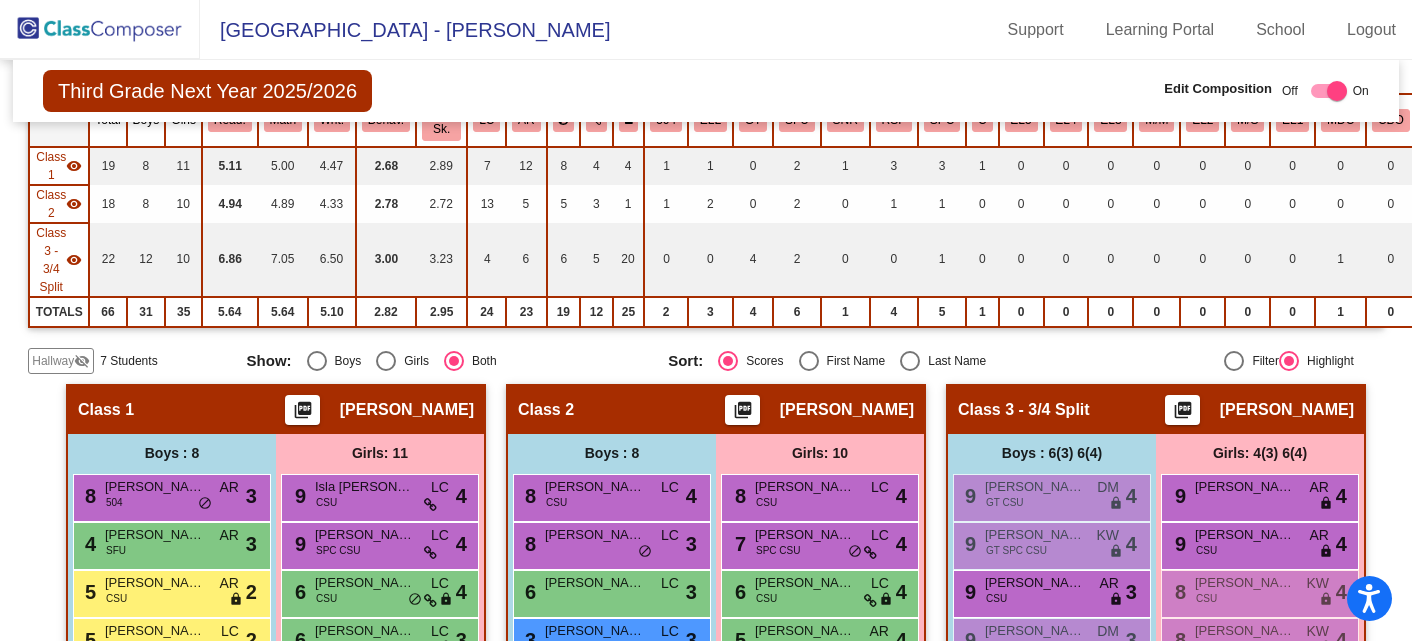 scroll, scrollTop: 256, scrollLeft: 0, axis: vertical 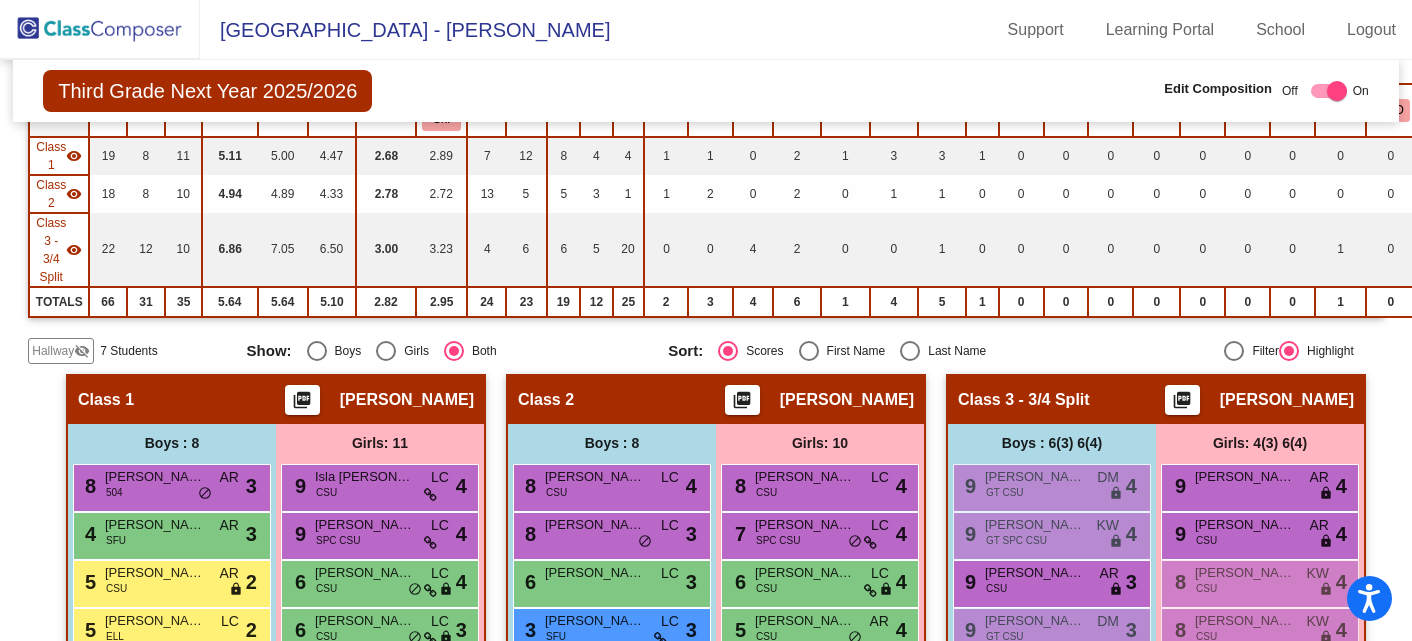 click on "Hallway" 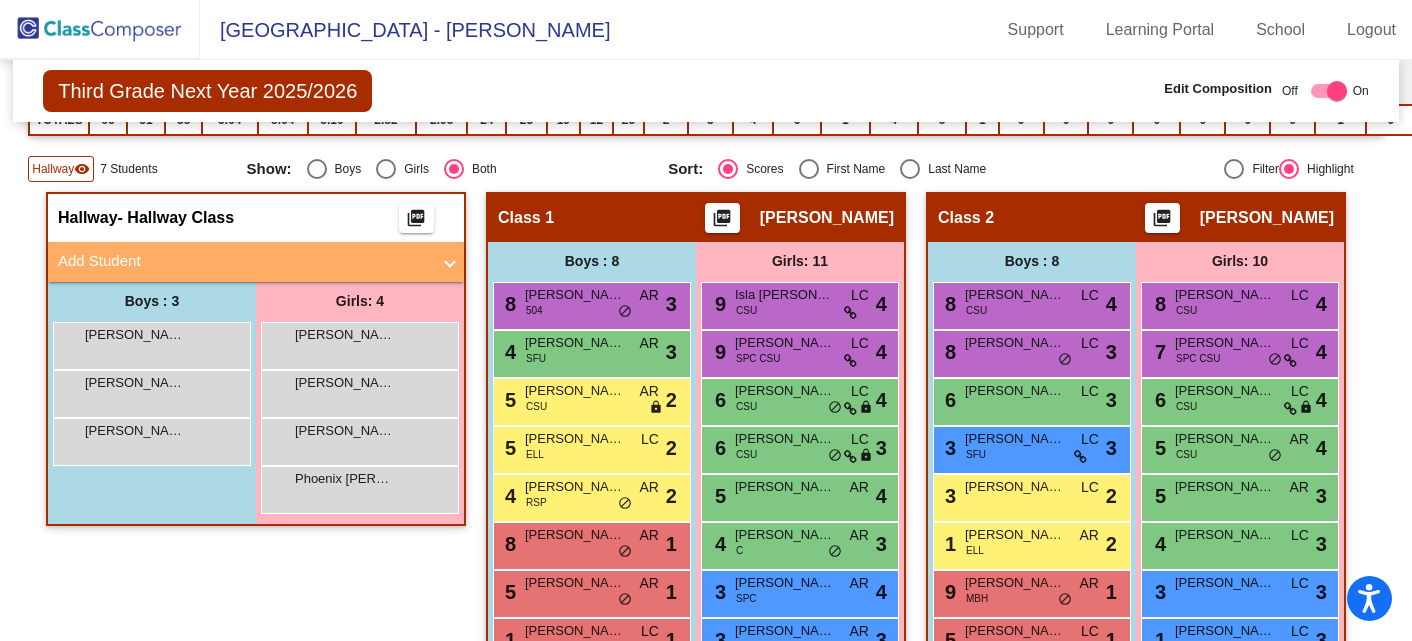 scroll, scrollTop: 442, scrollLeft: 0, axis: vertical 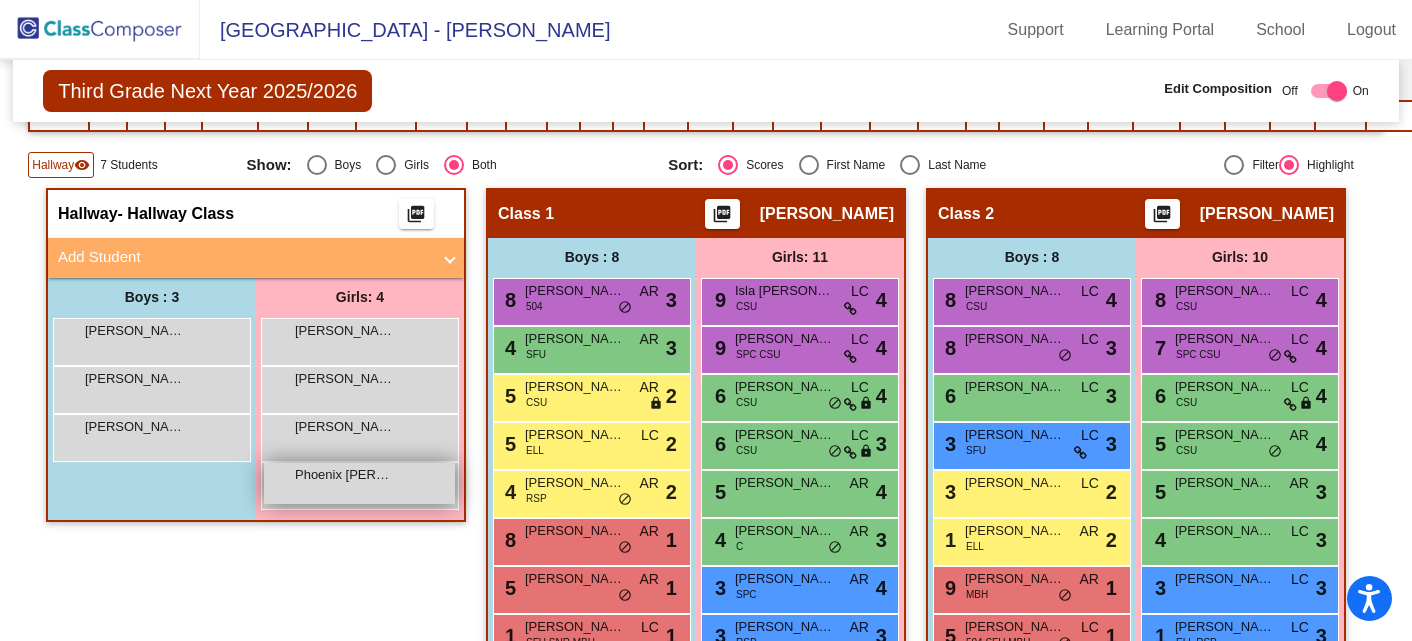 click on "Phoenix [PERSON_NAME] lock do_not_disturb_alt" at bounding box center (359, 483) 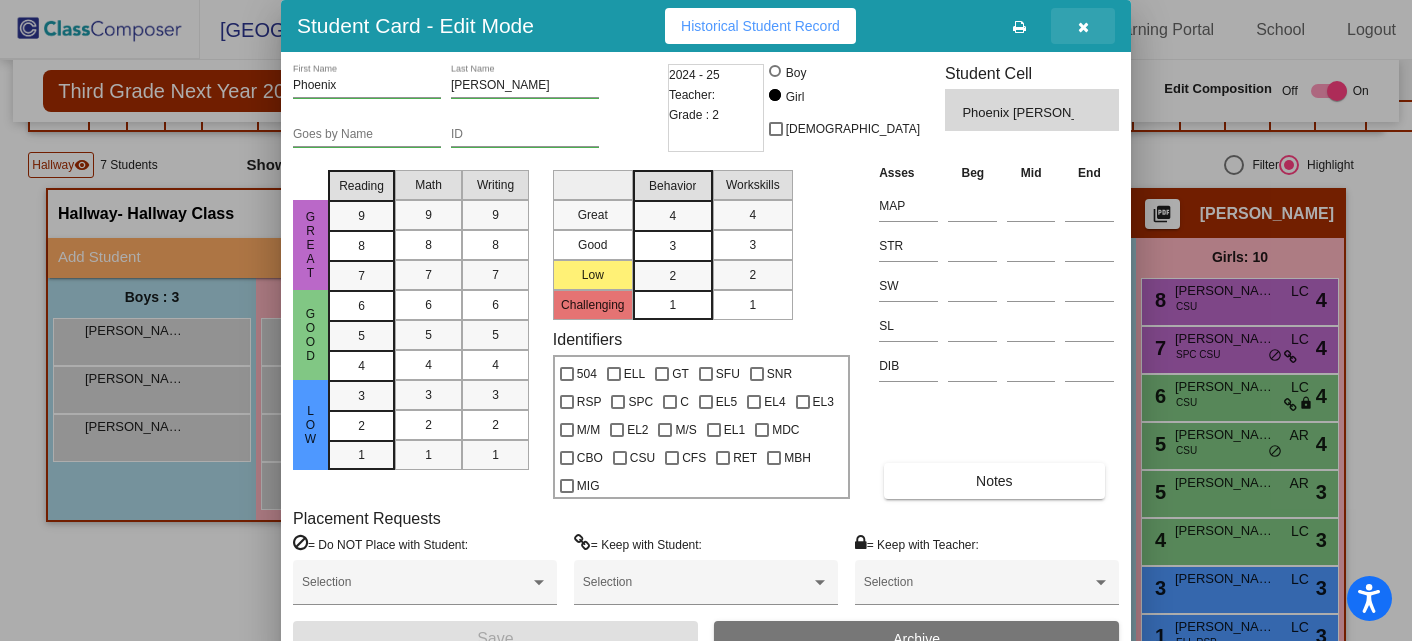 click at bounding box center (1083, 27) 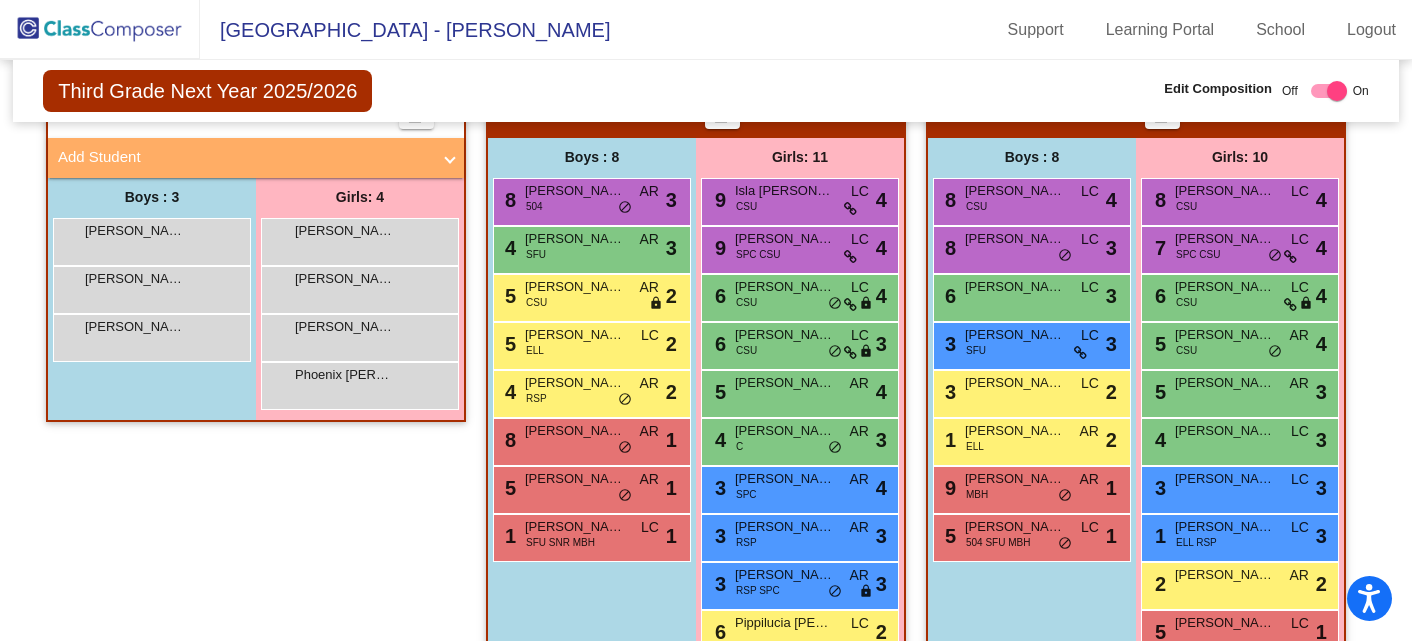 scroll, scrollTop: 0, scrollLeft: 0, axis: both 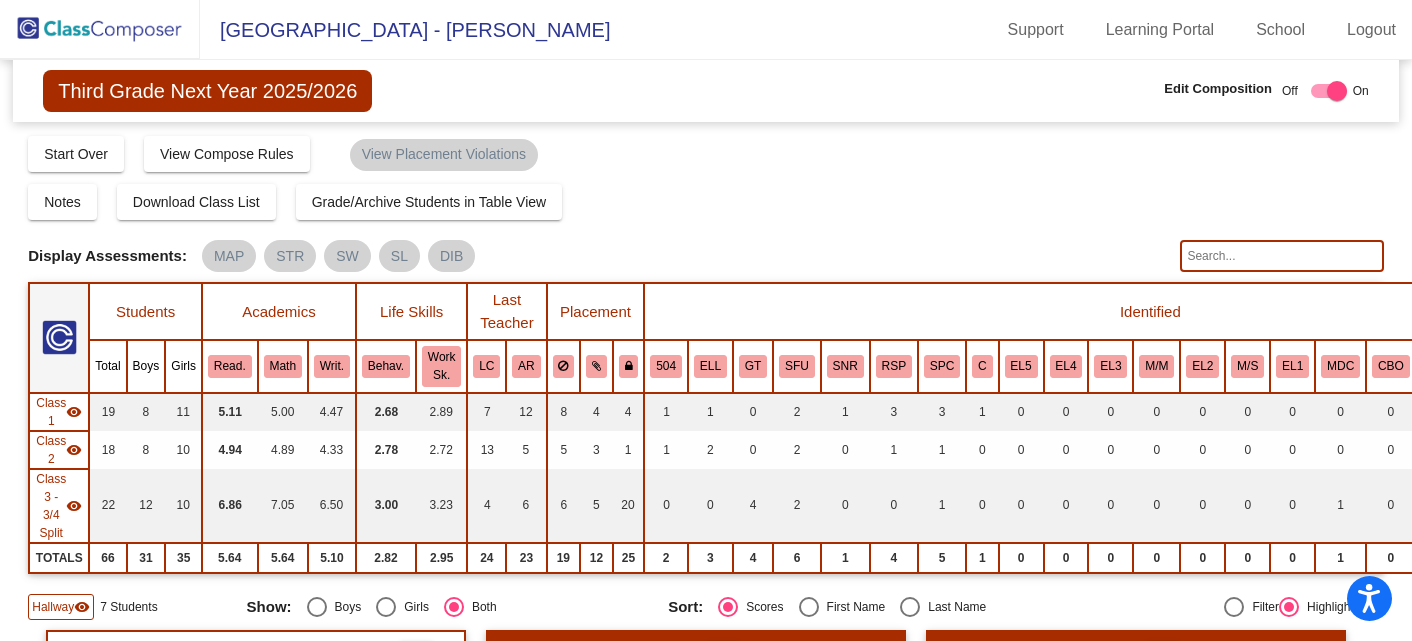 click 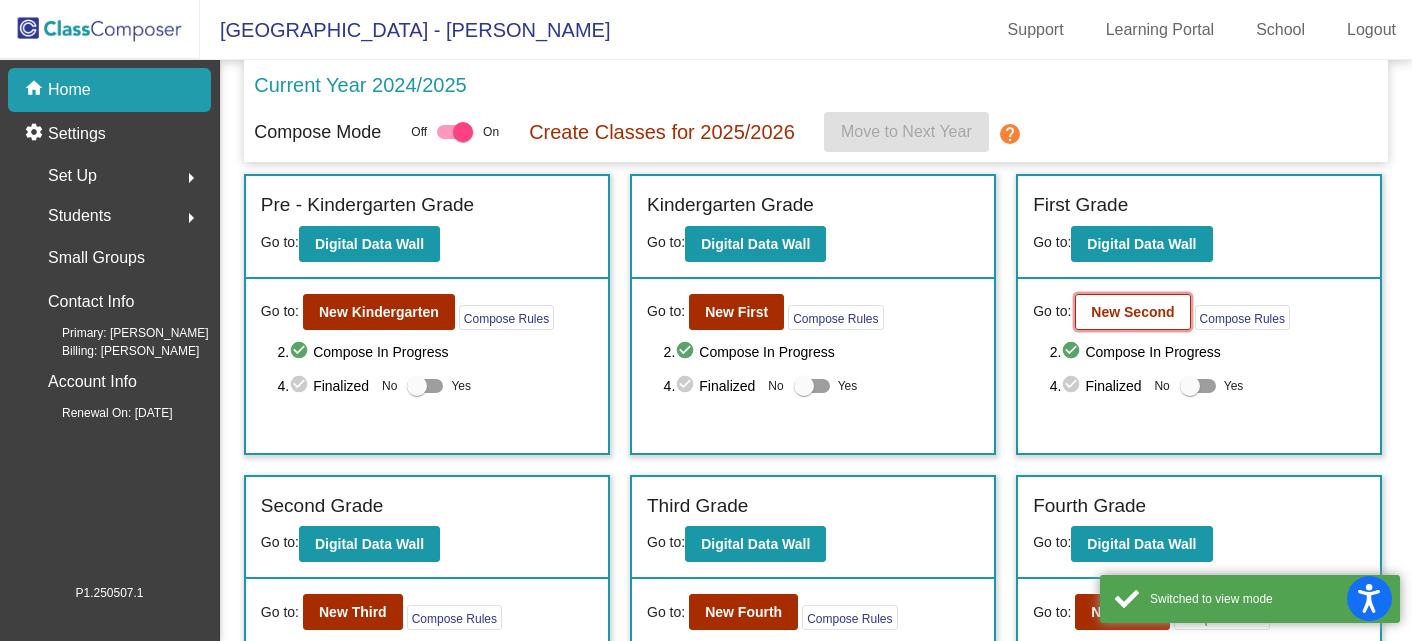 click on "New Second" 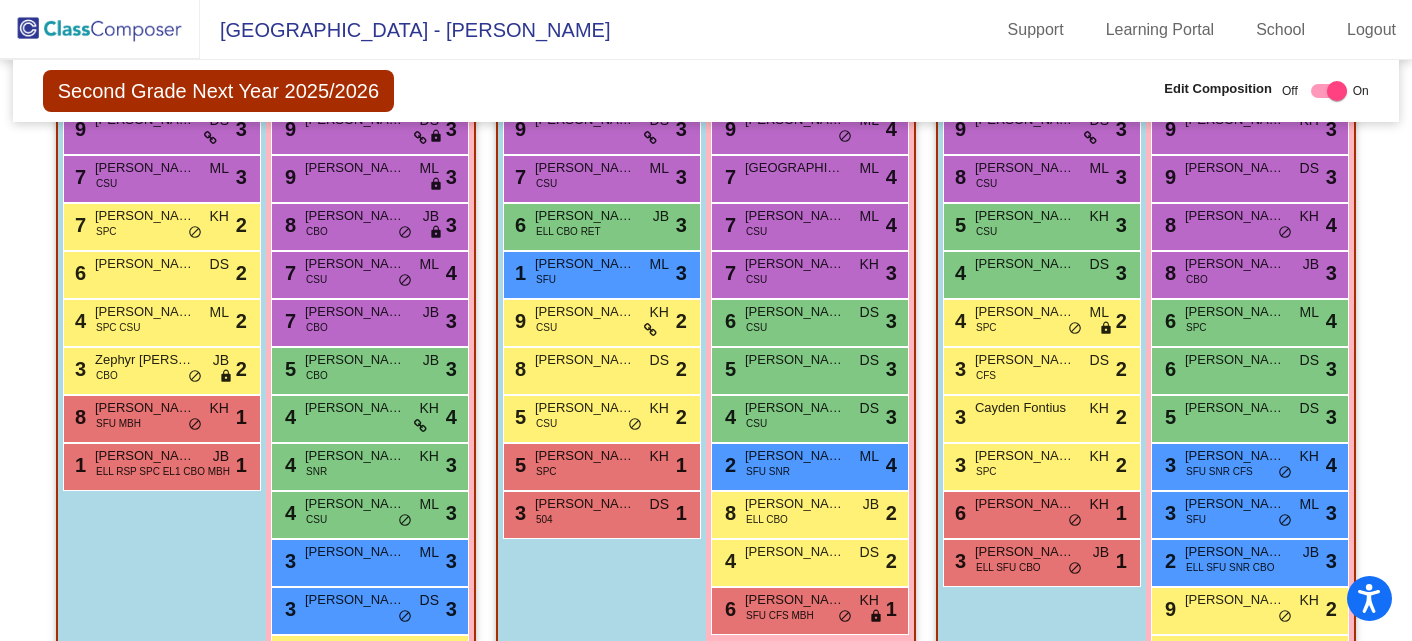 scroll, scrollTop: 0, scrollLeft: 0, axis: both 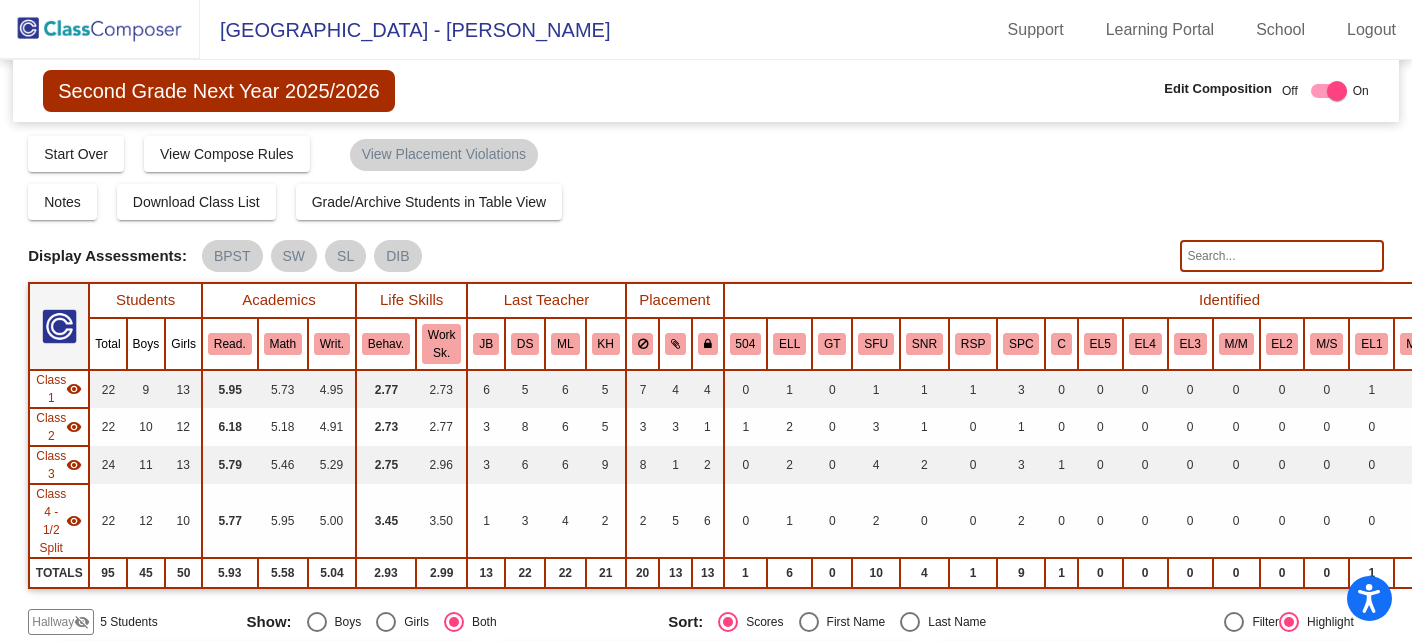 click 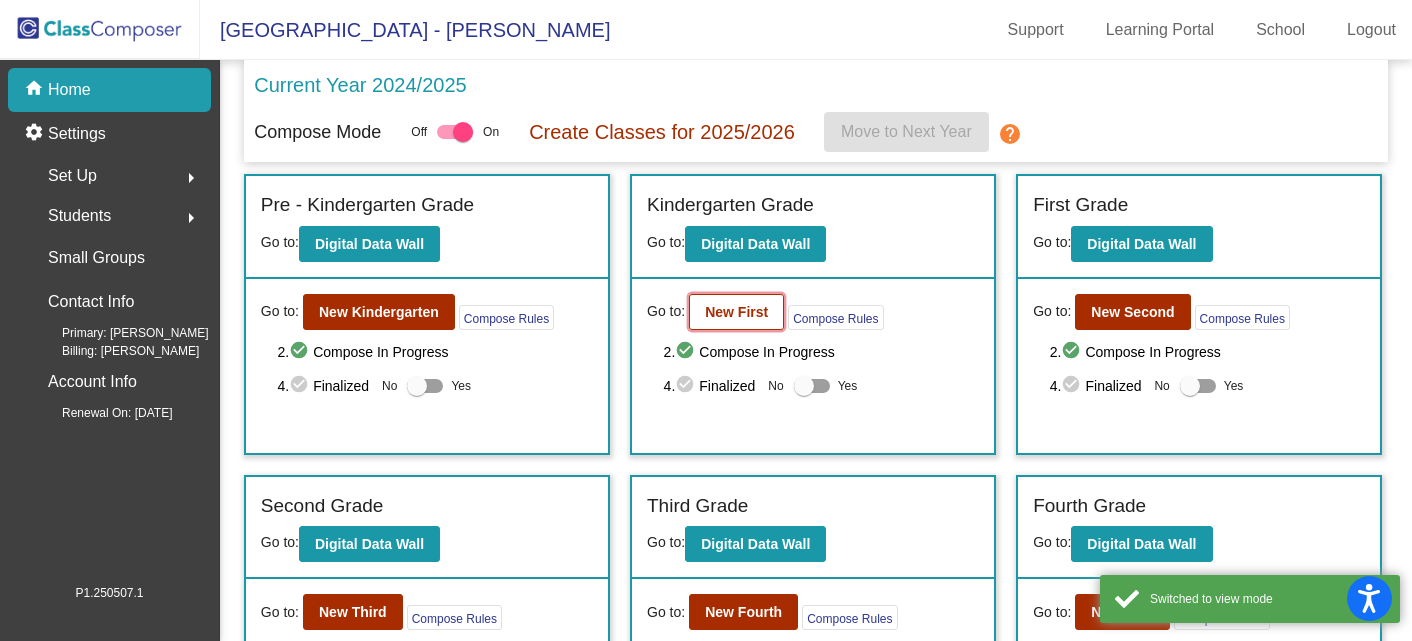 click on "New First" 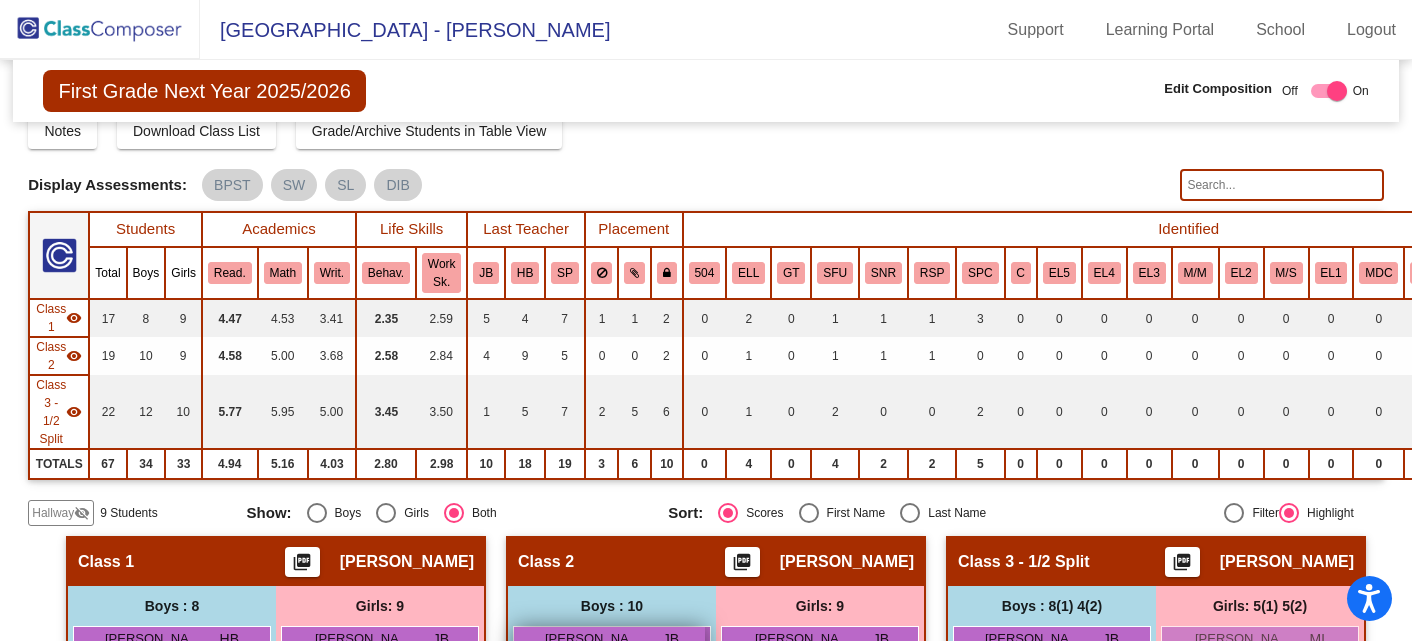scroll, scrollTop: 0, scrollLeft: 0, axis: both 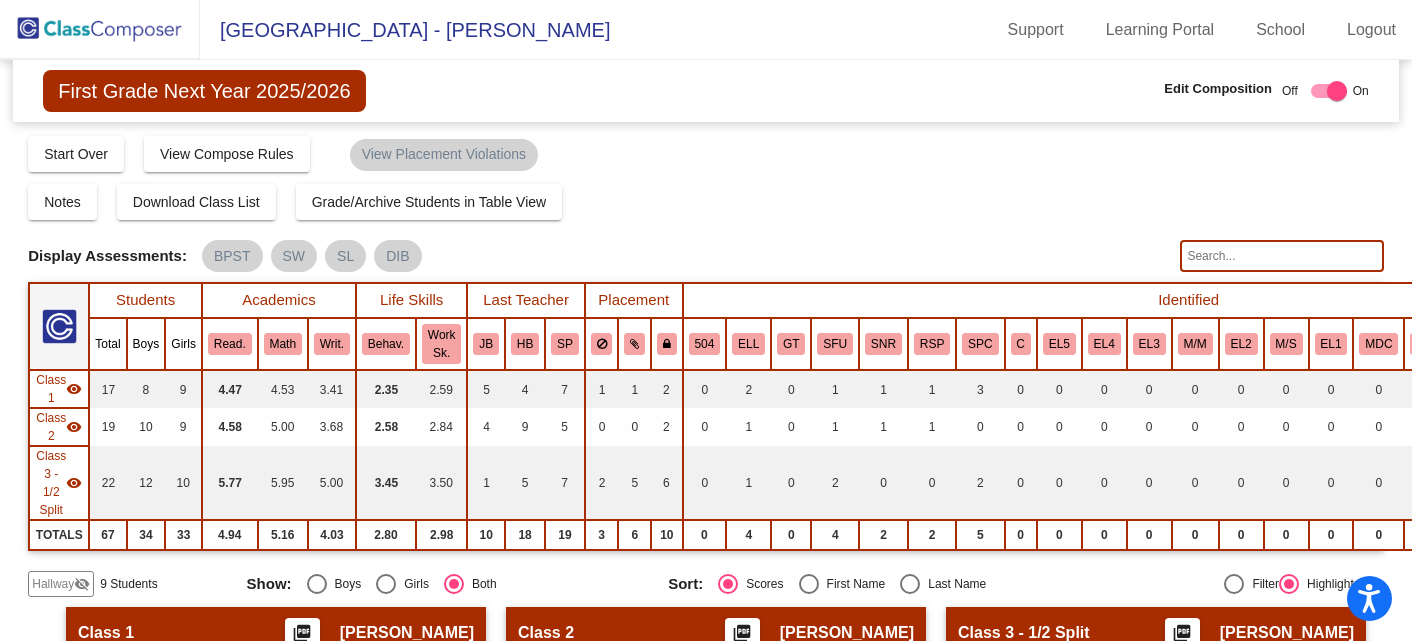 click 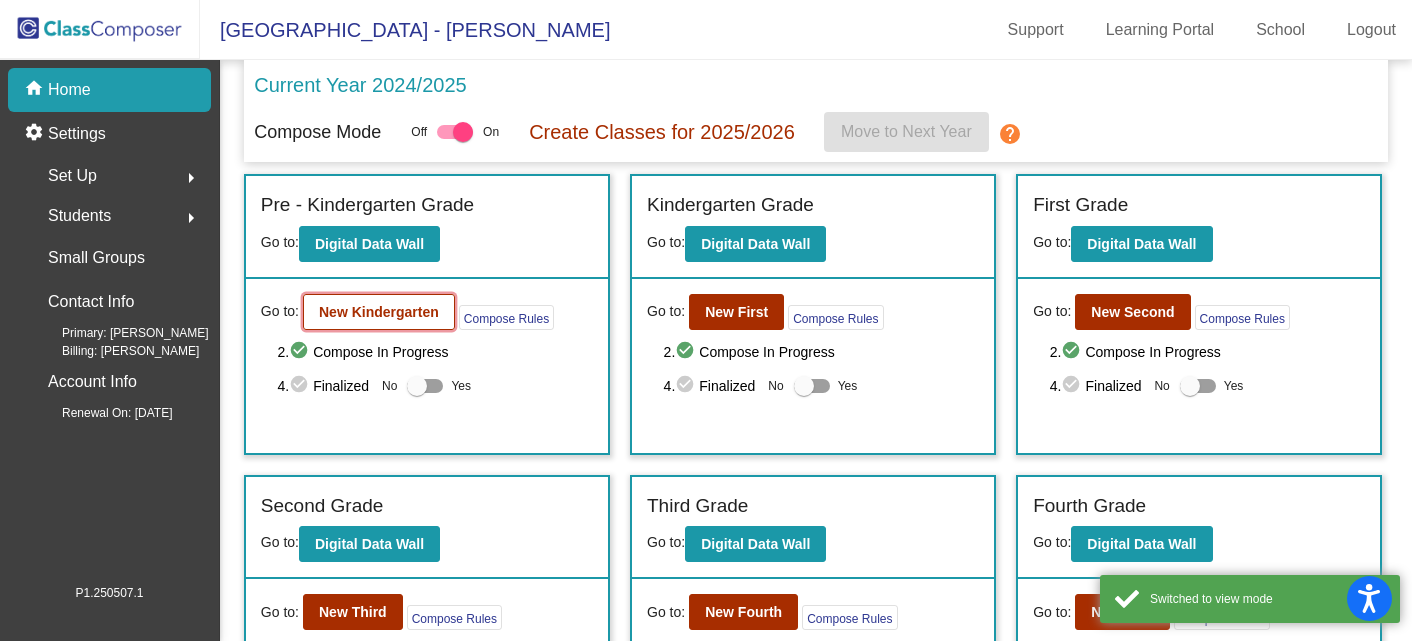 click on "New Kindergarten" 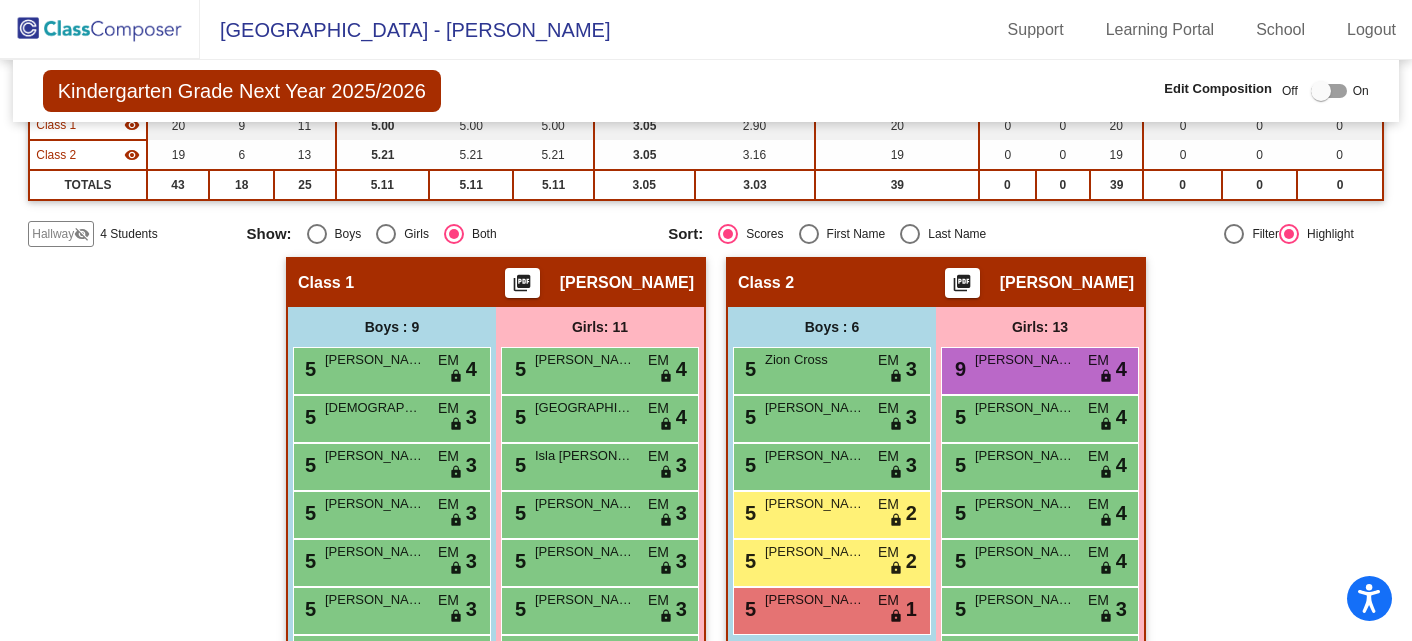 scroll, scrollTop: 0, scrollLeft: 0, axis: both 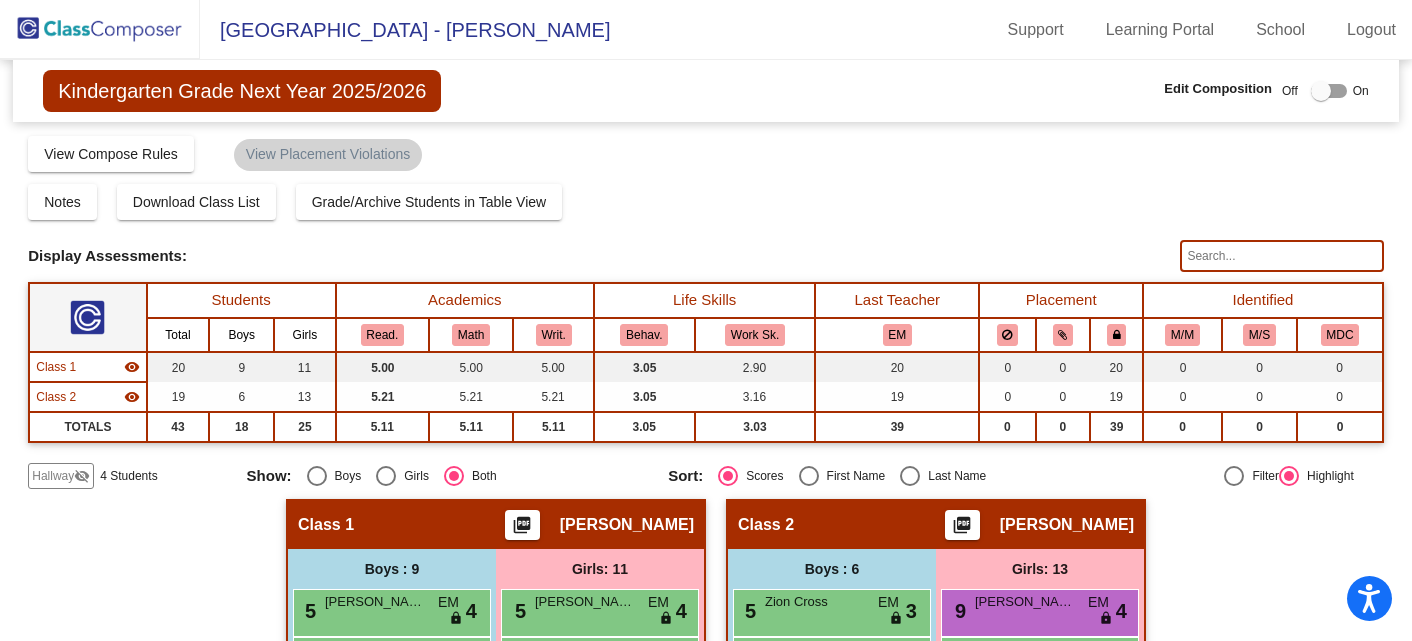 click 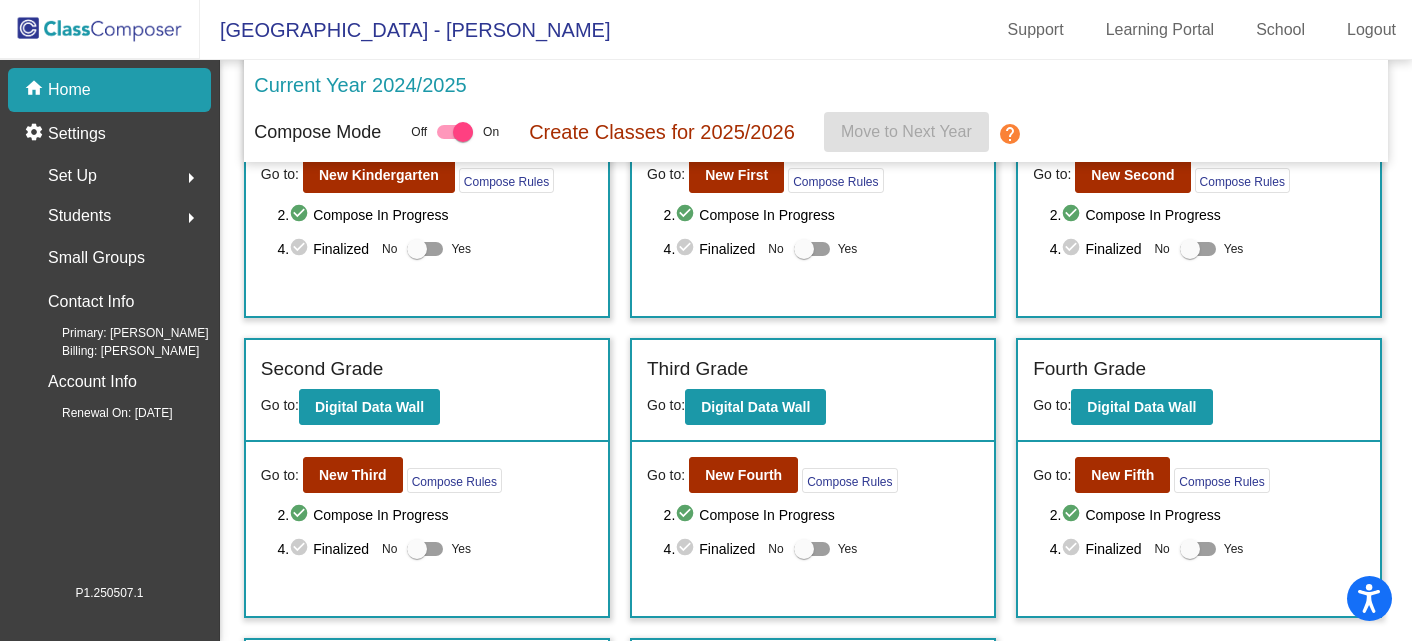 scroll, scrollTop: 166, scrollLeft: 0, axis: vertical 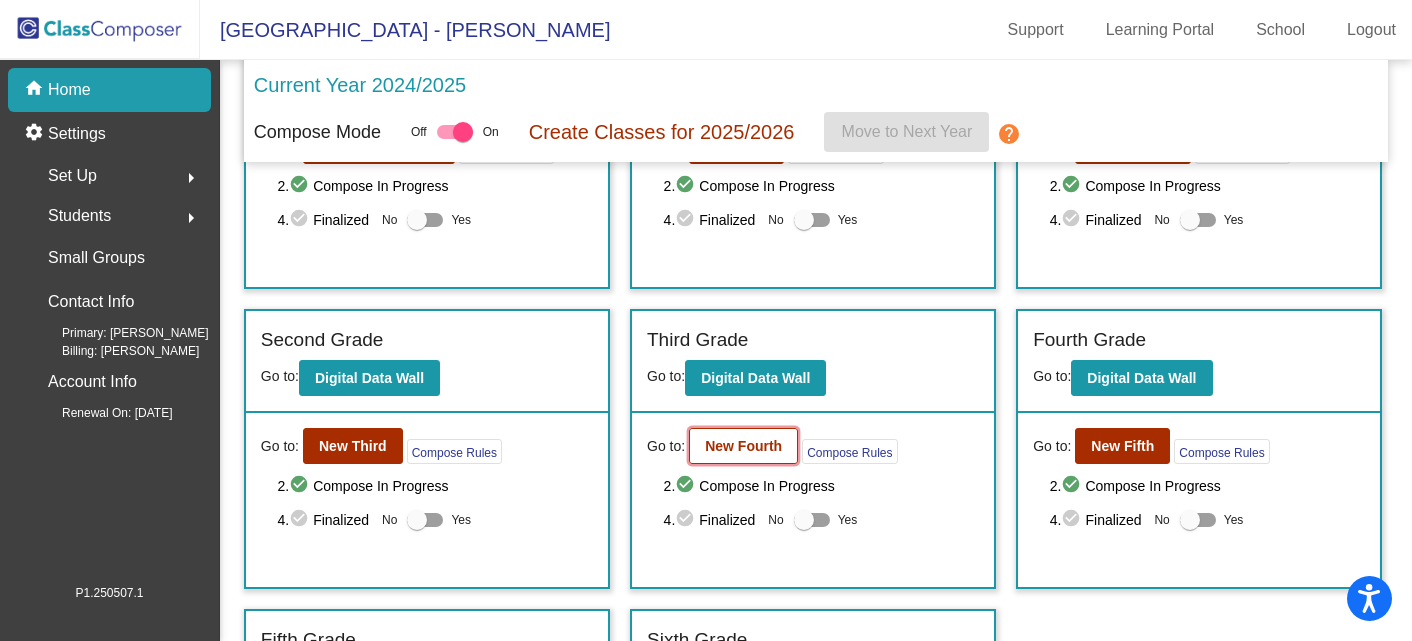 click on "New Fourth" 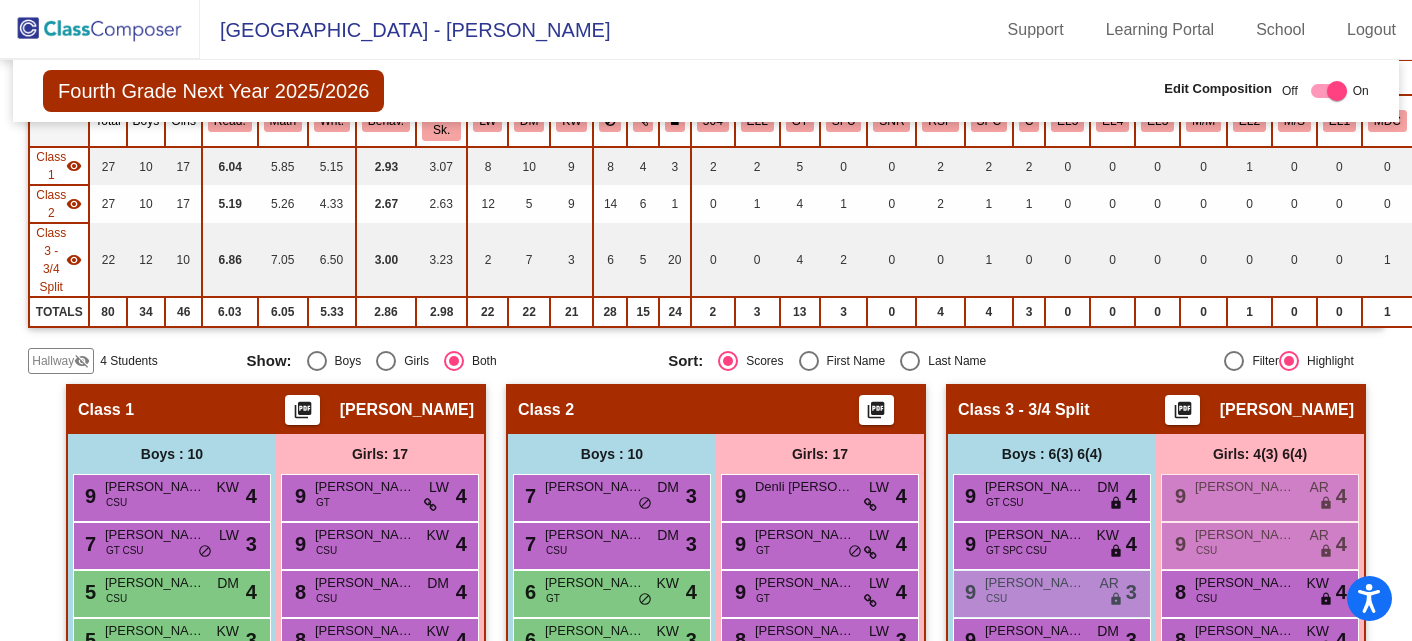 scroll, scrollTop: 73, scrollLeft: 0, axis: vertical 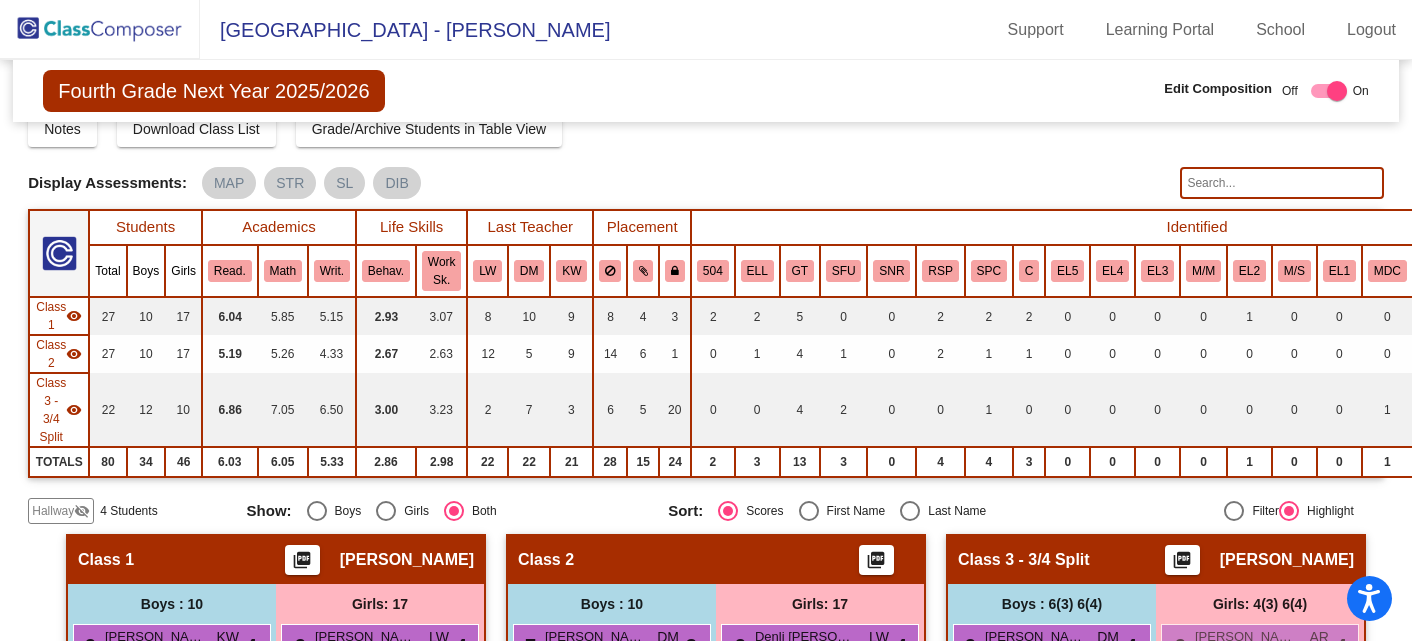 click on "Hallway" 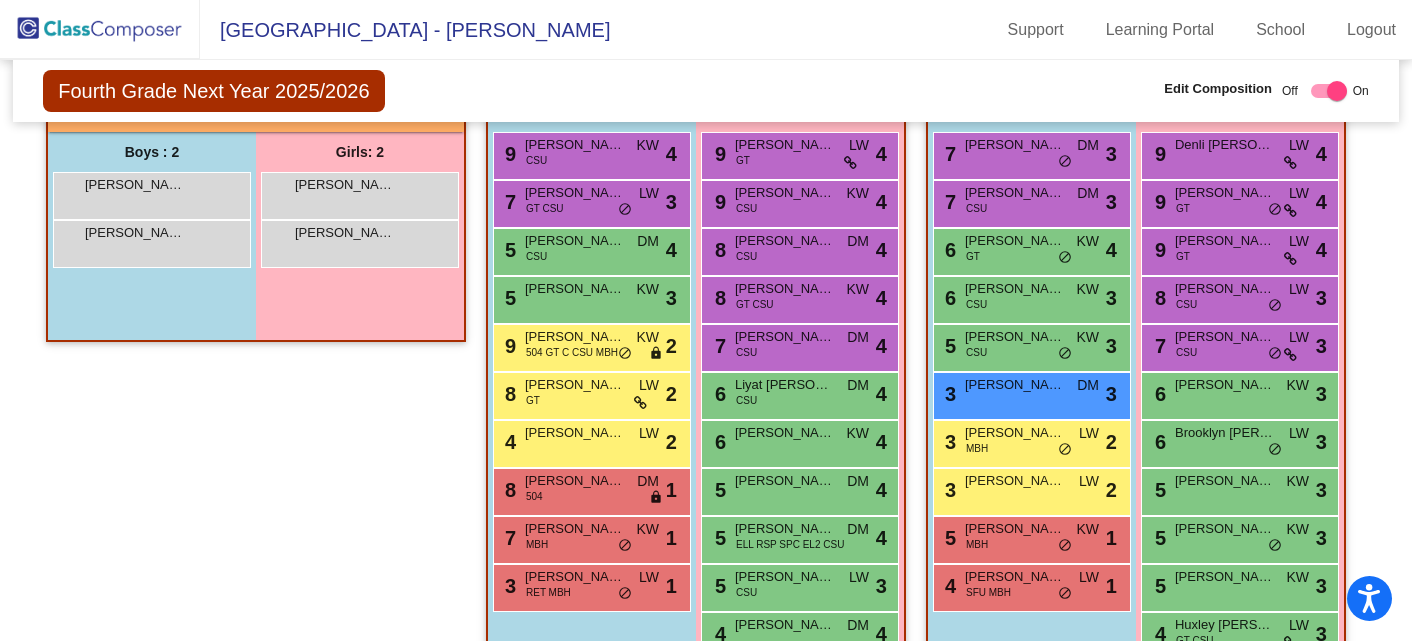 scroll, scrollTop: 571, scrollLeft: 0, axis: vertical 